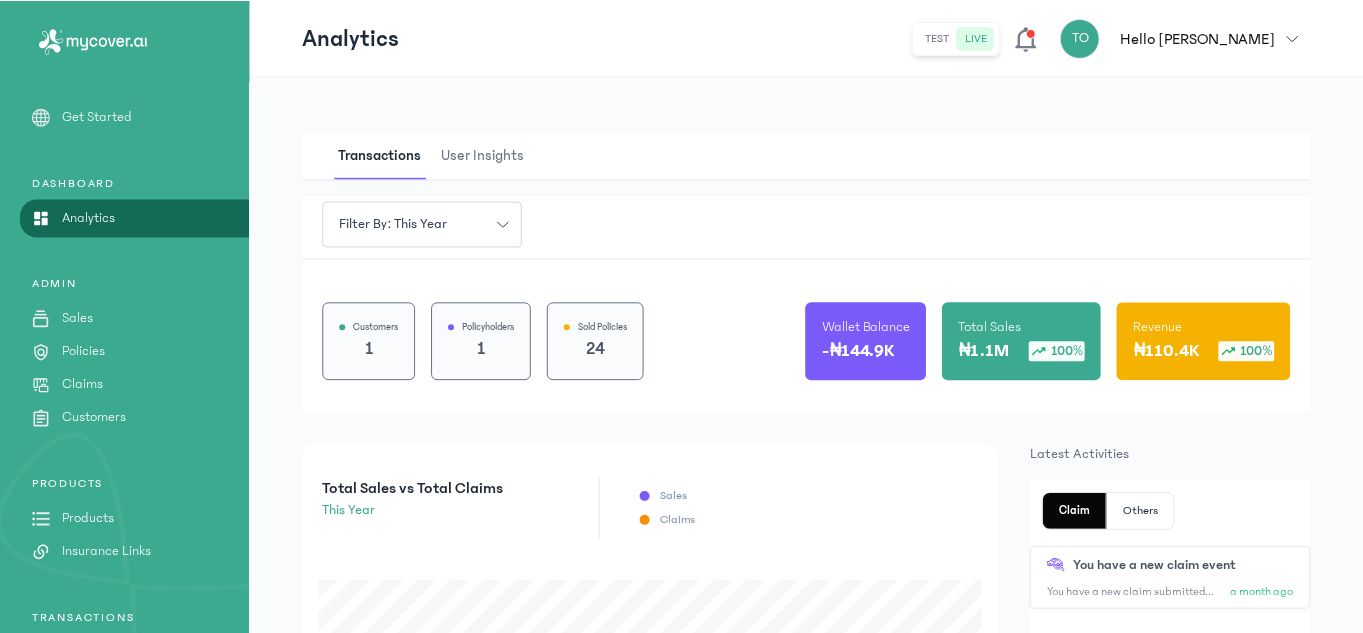 scroll, scrollTop: 0, scrollLeft: 0, axis: both 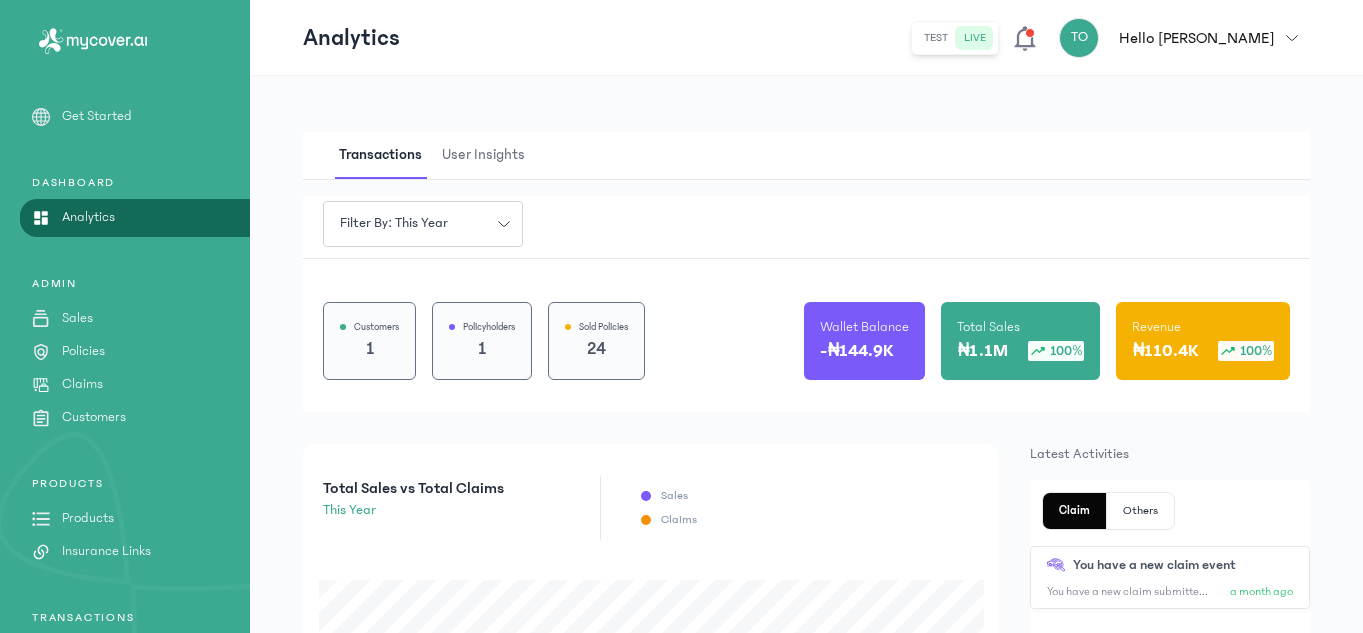 click on "Claims" 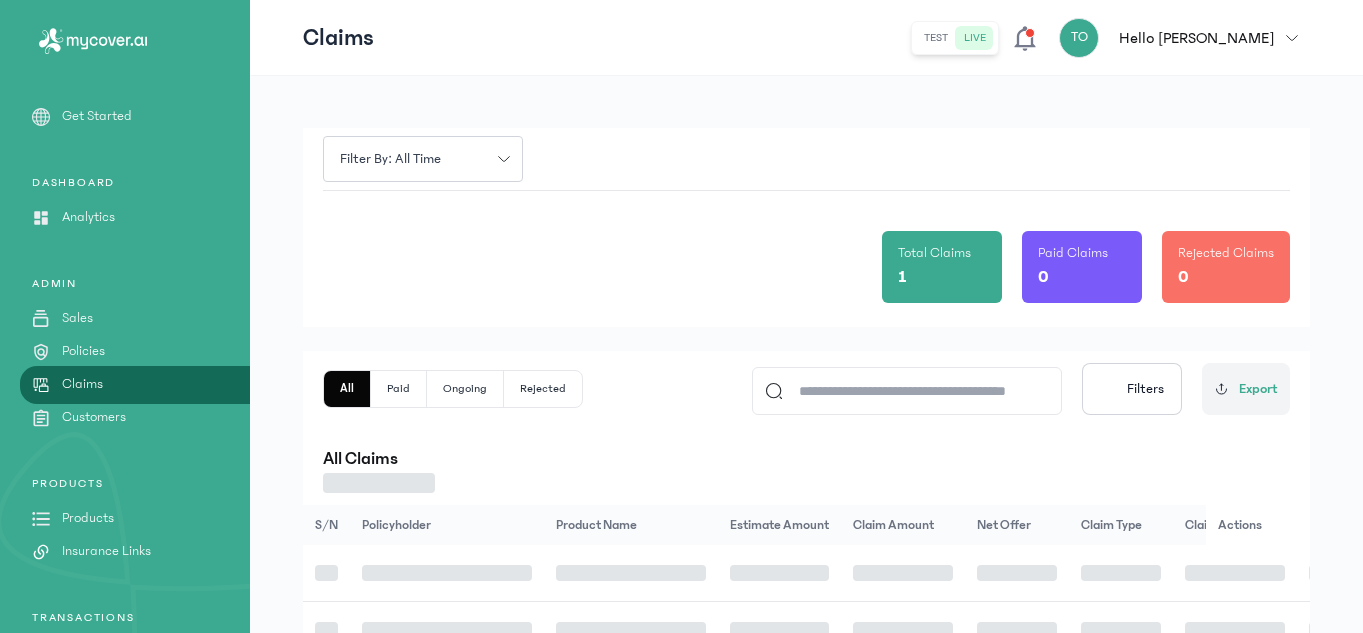 click on "Claims" at bounding box center [82, 384] 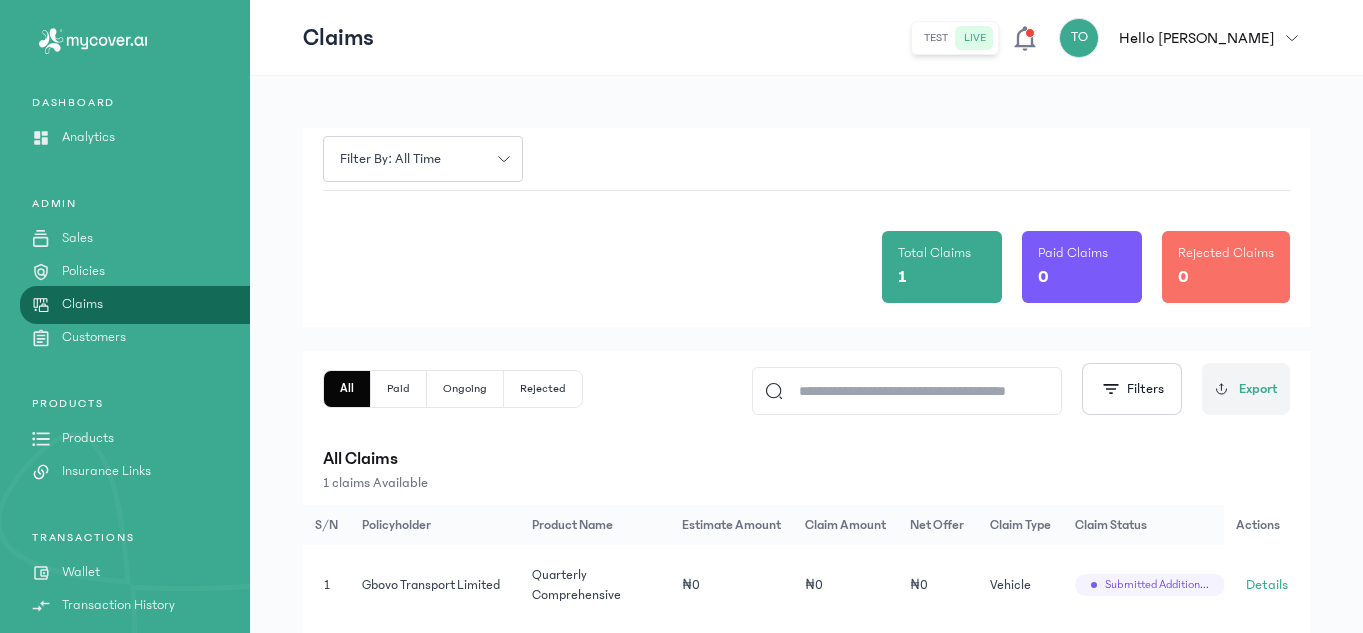 scroll, scrollTop: 135, scrollLeft: 0, axis: vertical 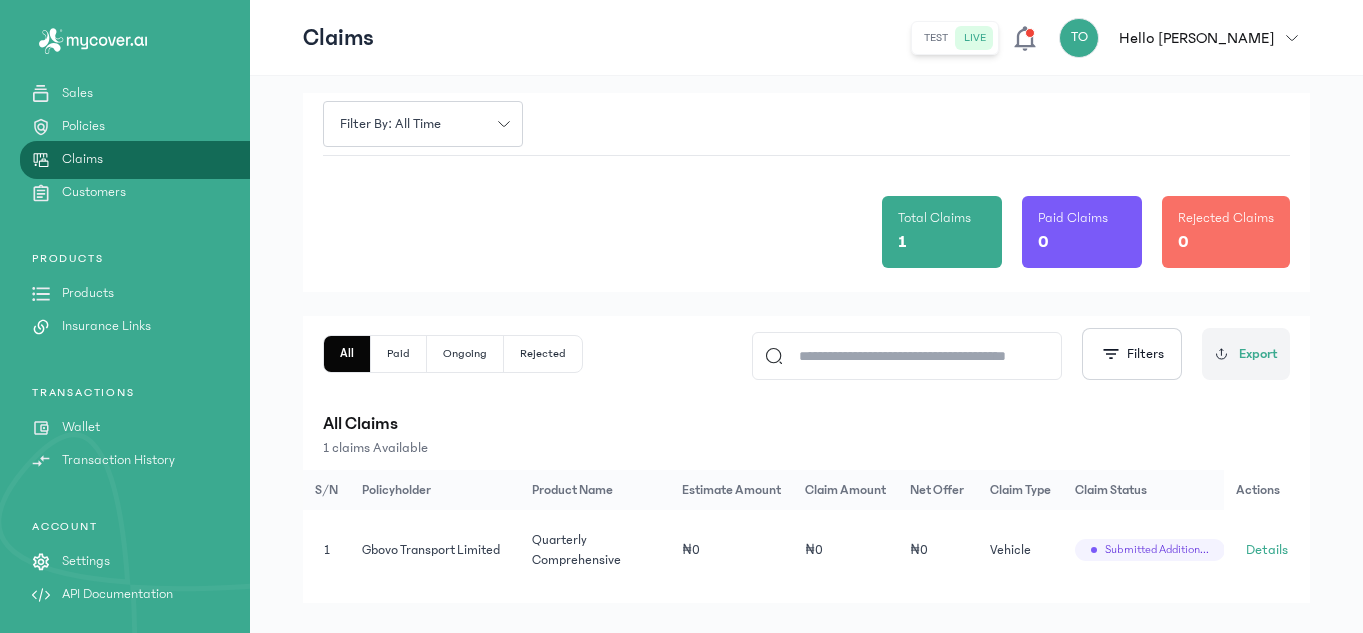 click on "Paid" 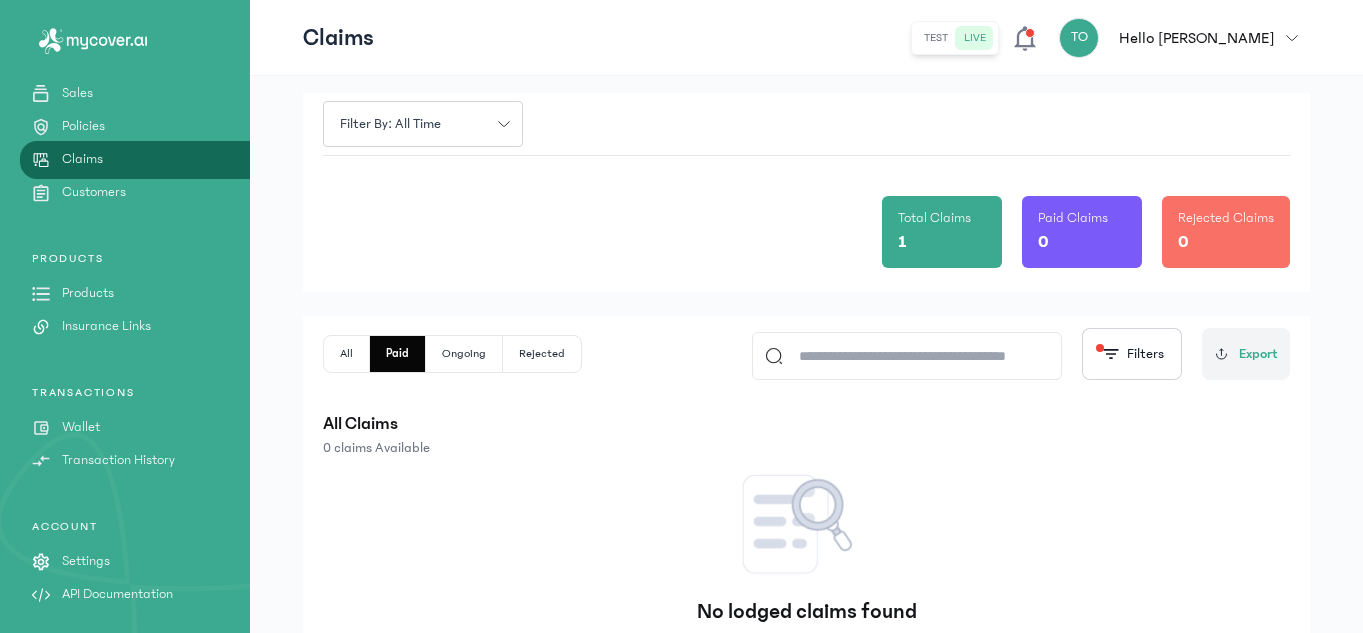 click on "Ongoing" 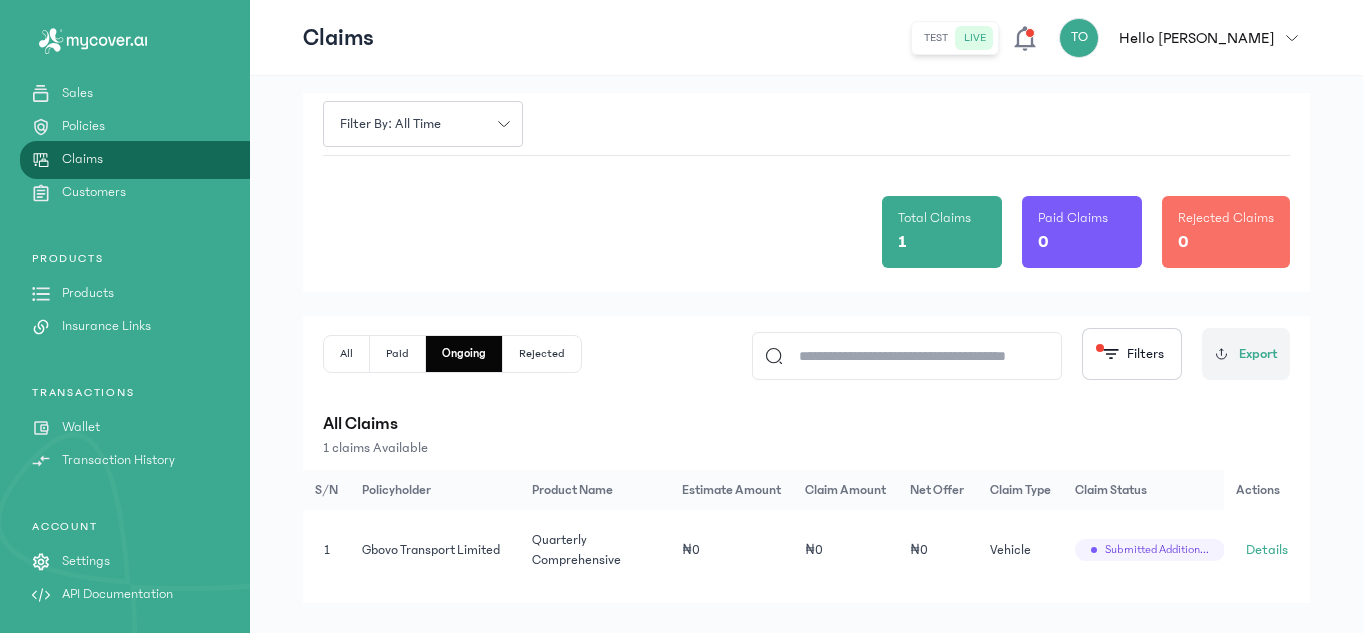 click 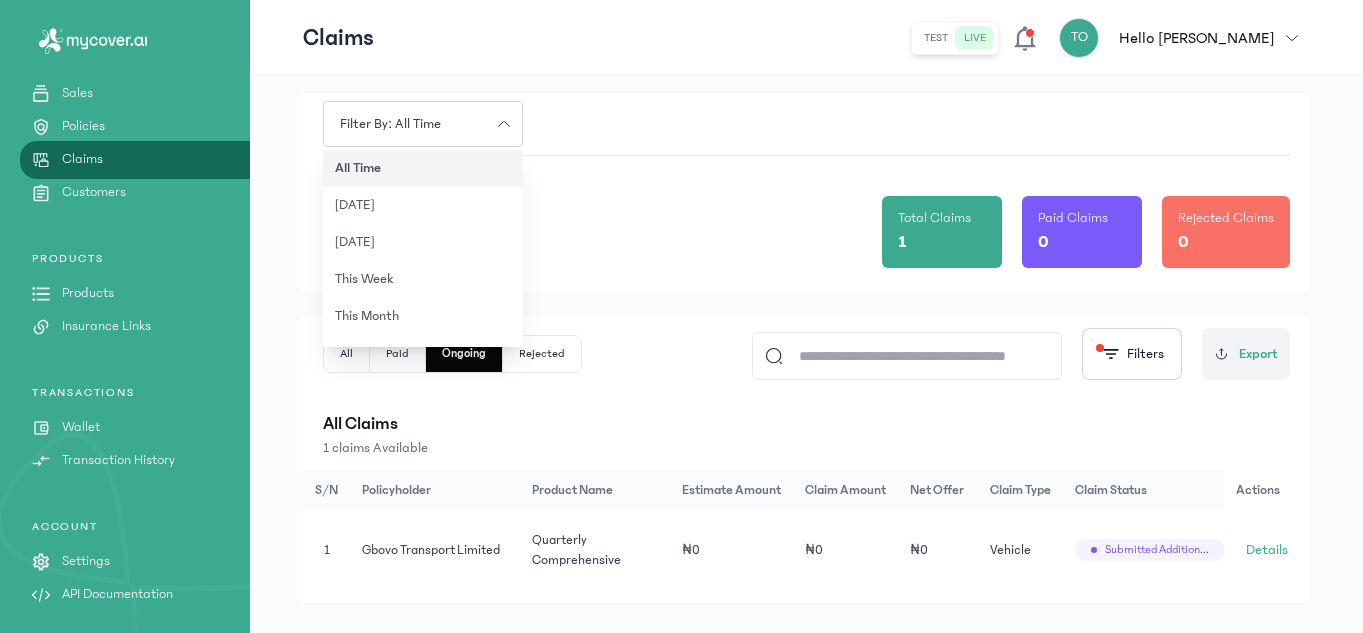 click 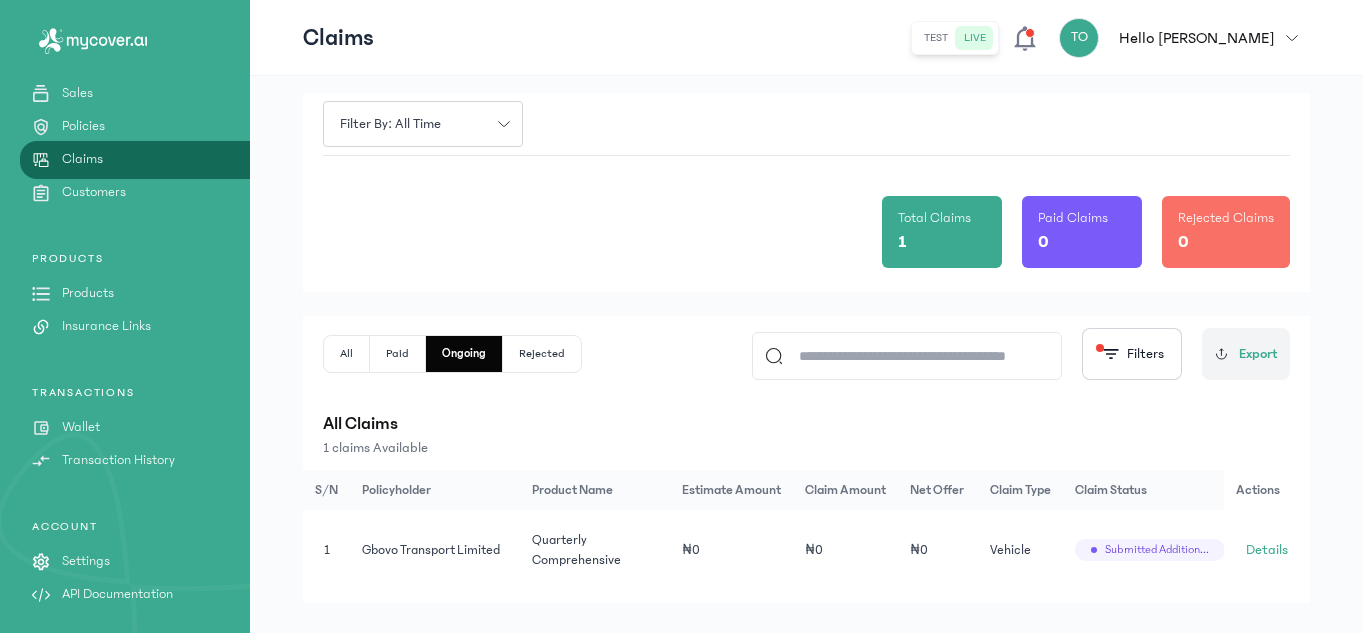 scroll, scrollTop: 0, scrollLeft: 0, axis: both 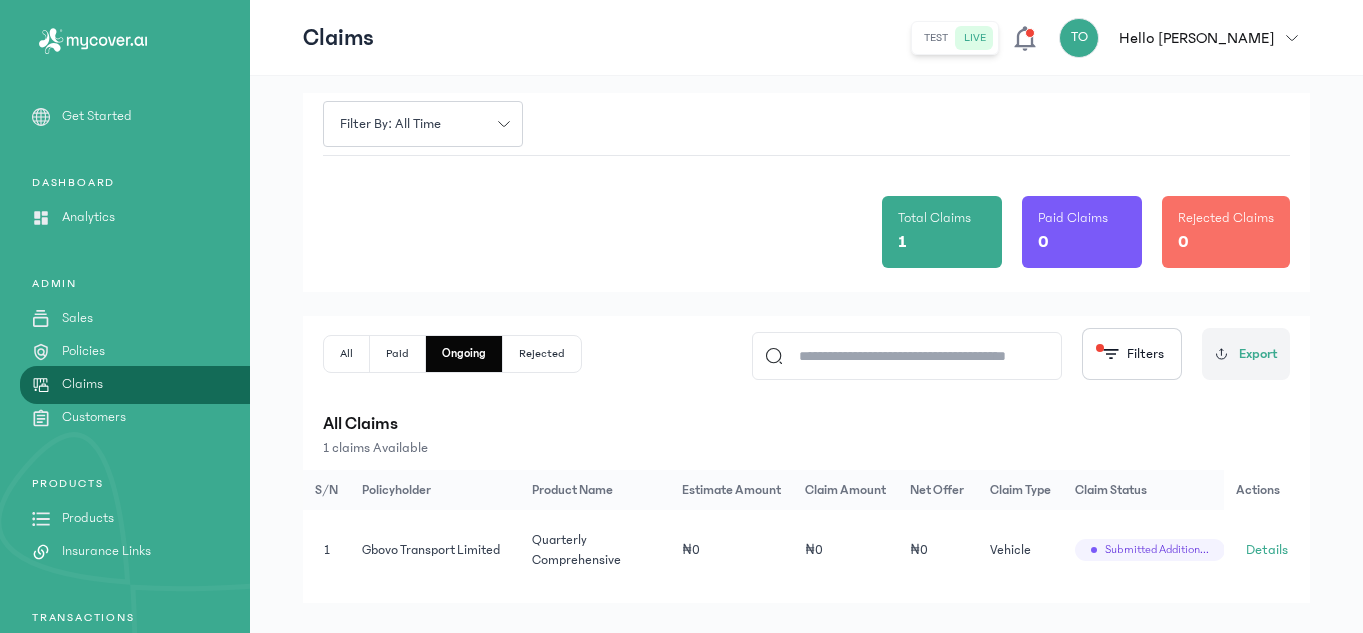 click on "Filter by: all time
Total Claims 1 Paid Claims 0 Rejected Claims 0 All Paid Ongoing Rejected
Filters
Export All Claims 1 claims Available S/N Policyholder Product Name Estimate Amount Claim Amount Net Offer Claim Type Claim Status Actions 1 Gbovo  Transport limited  Quarterly Comprehensive ₦0 ₦0 ₦0 Vehicle  Submitted additional information Submitted additional information Details" at bounding box center [806, 354] 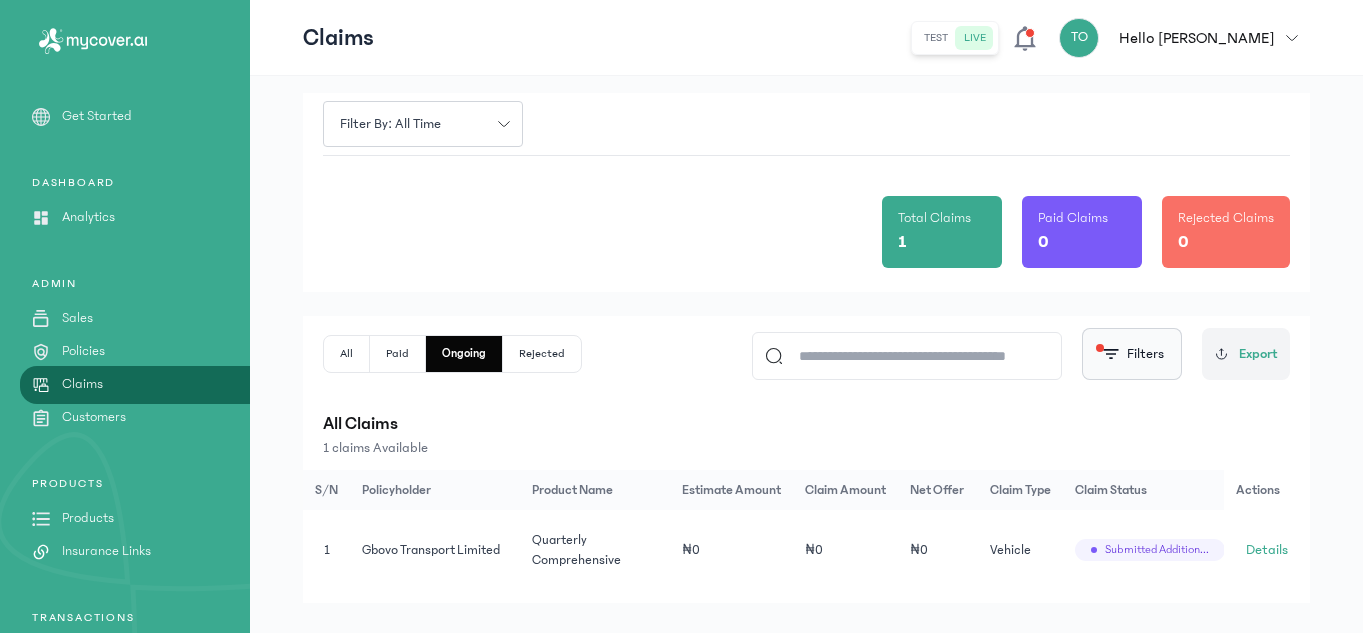 click 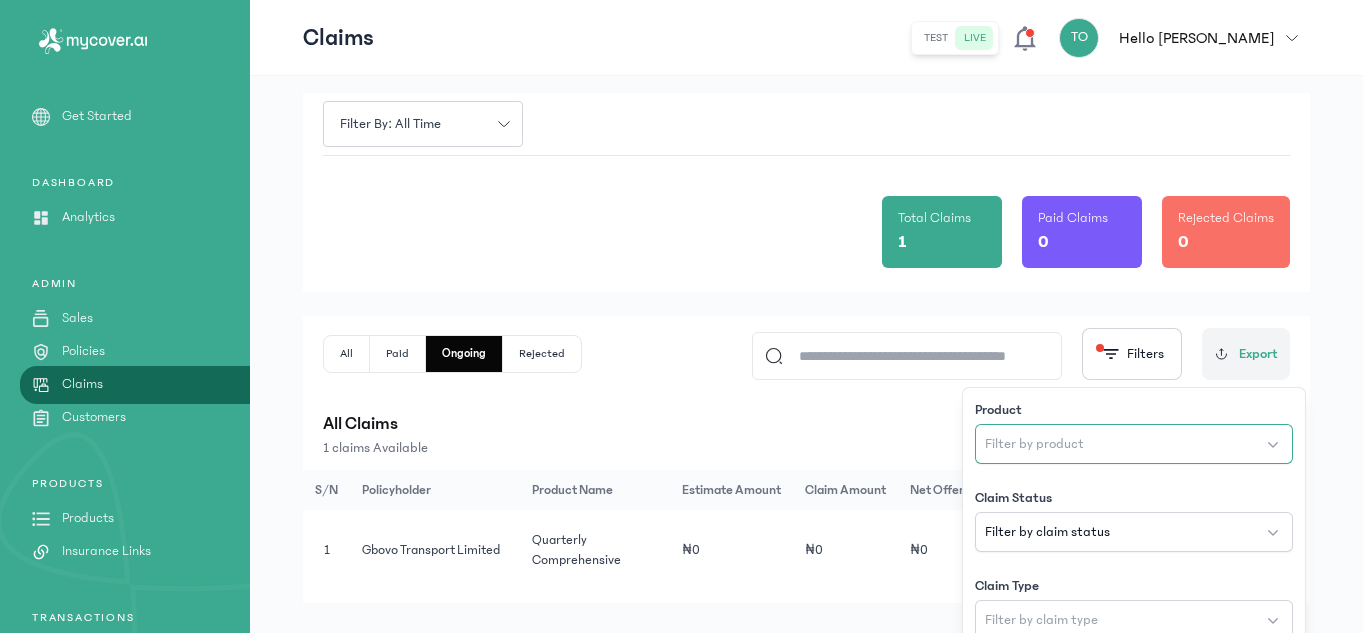 click on "Filter by product" 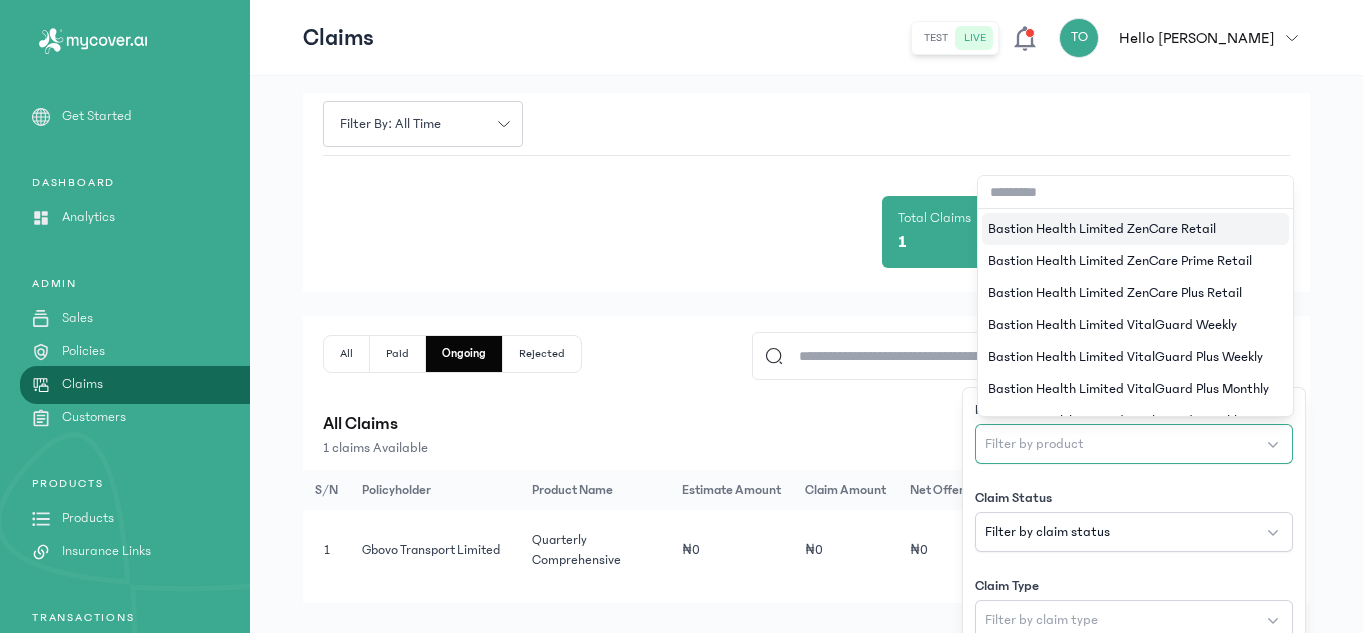 click on "Filter by product" 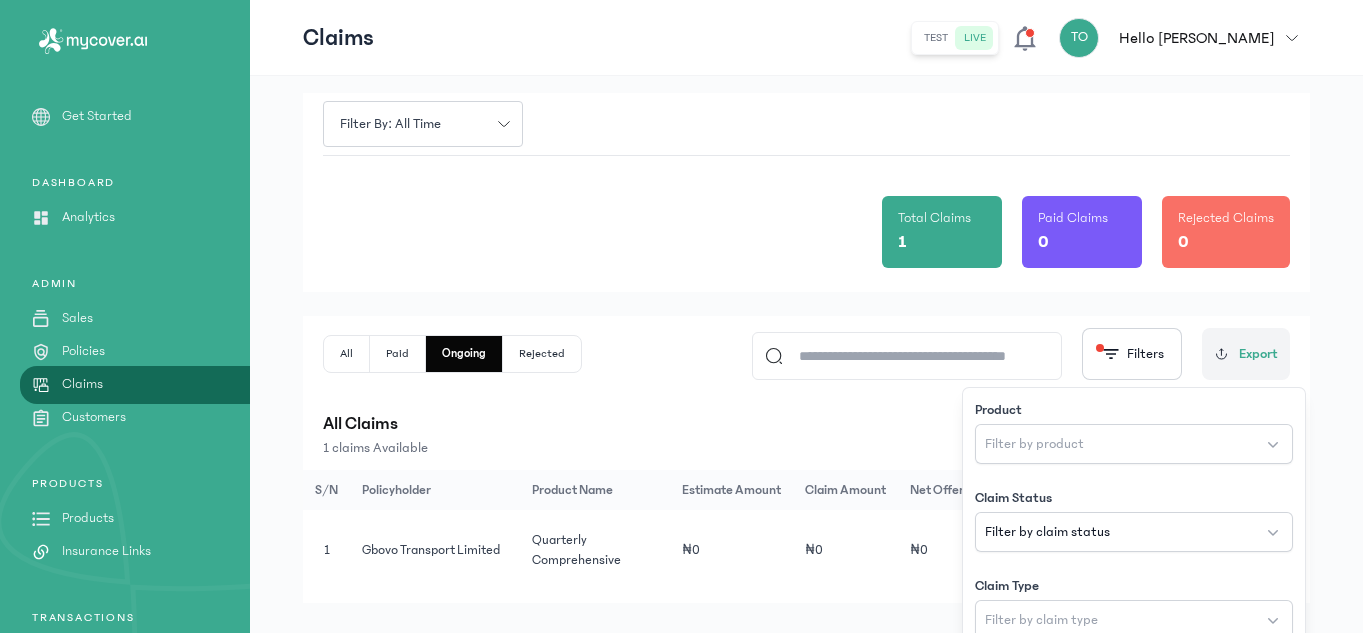click on "Filter by: all time
Total Claims 1 Paid Claims 0 Rejected Claims 0 All Paid Ongoing Rejected
Filters  Product Filter by product Claim Status Filter by claim status Claim Type Filter by claim type Filter by incident date Select date period Reset Apply
Export All Claims 1 claims Available S/N Policyholder Product Name Estimate Amount Claim Amount Net Offer Claim Type Claim Status Actions 1 Gbovo  Transport limited  Quarterly Comprehensive ₦0 ₦0 ₦0 Vehicle  Submitted additional information Submitted additional information Details" at bounding box center [806, 354] 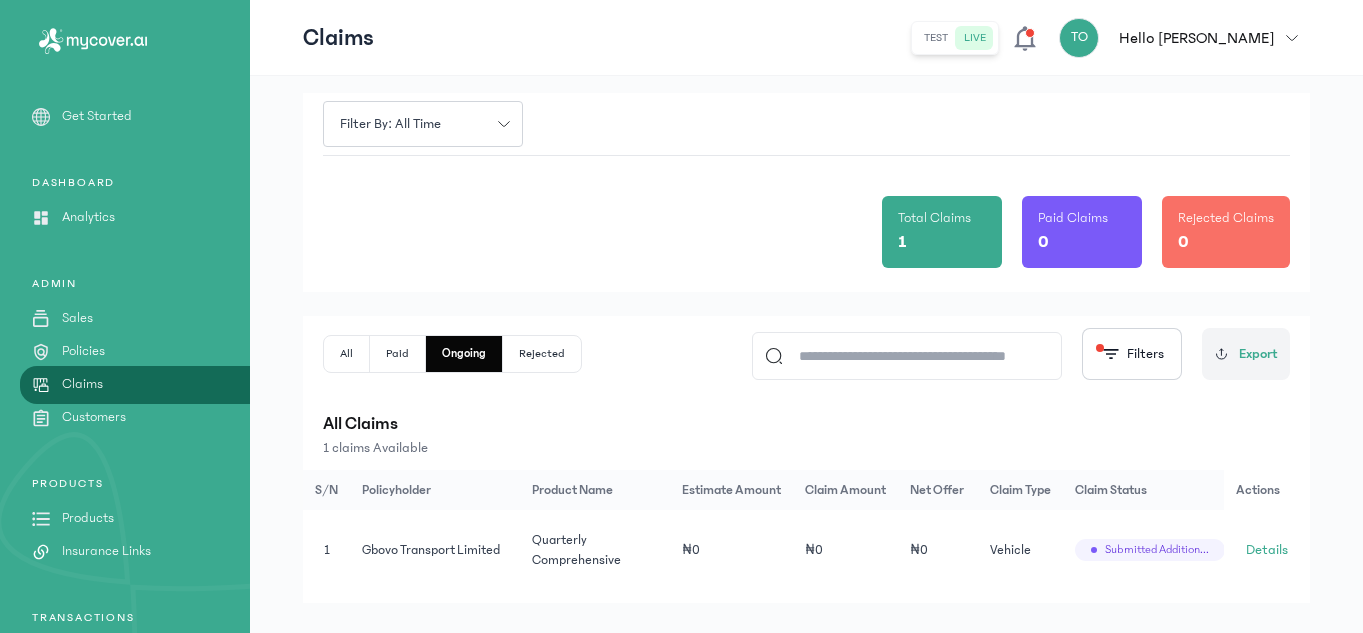 click on "Policies" 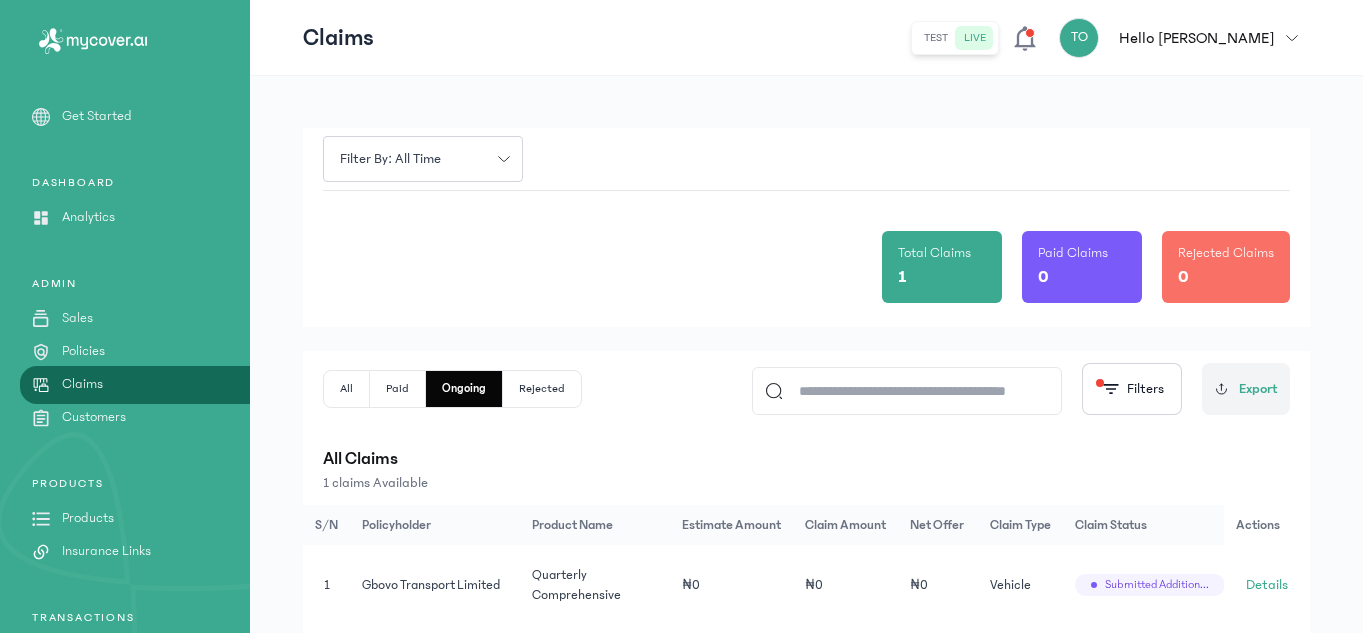 click on "Policies" 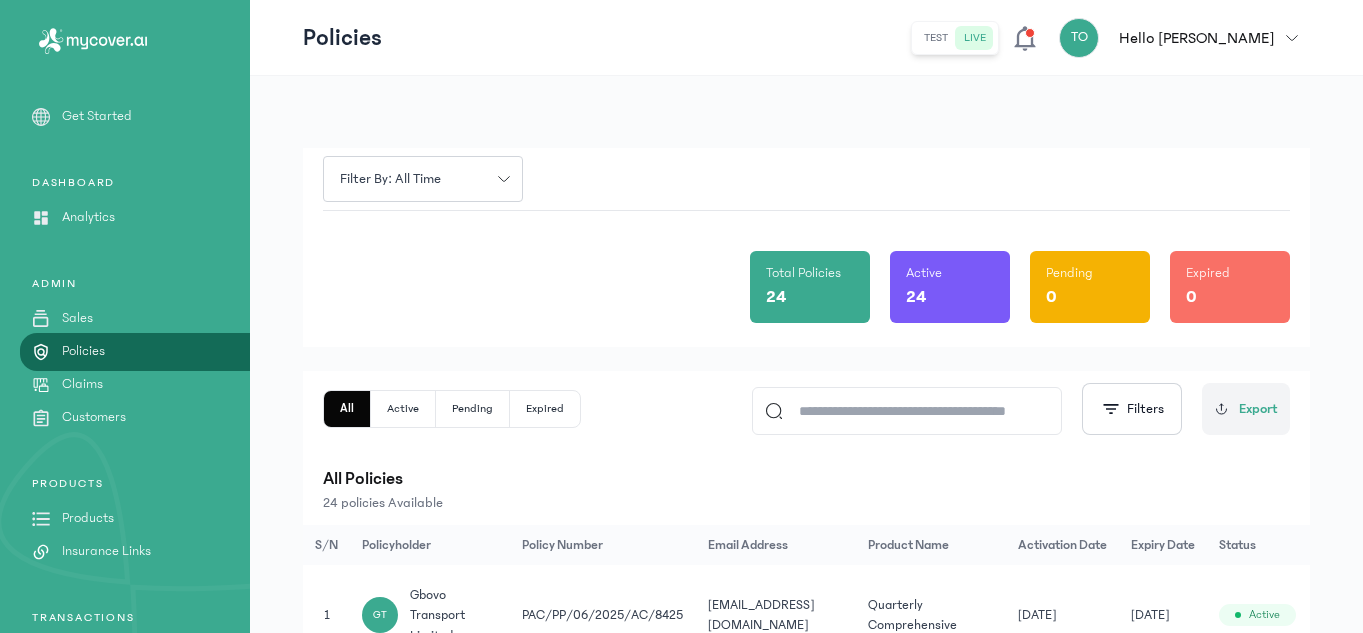 click on "PAC/PP/06/2025/AC/8425" 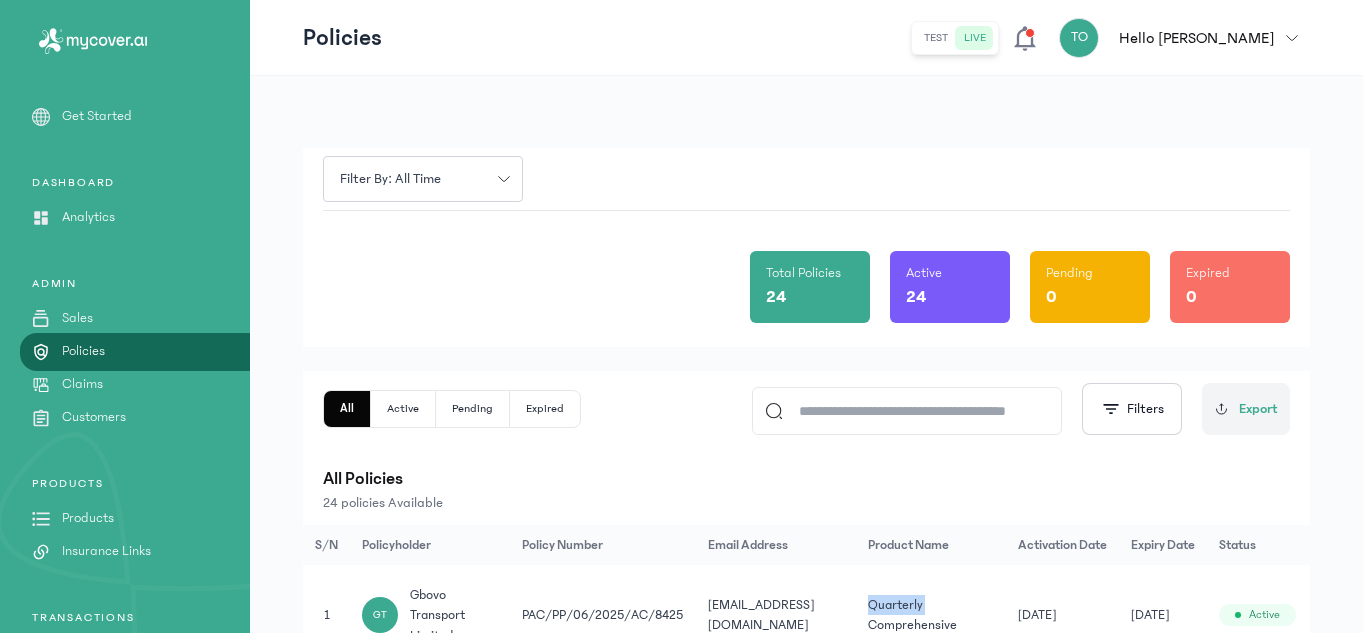 click on "Quarterly Comprehensive" 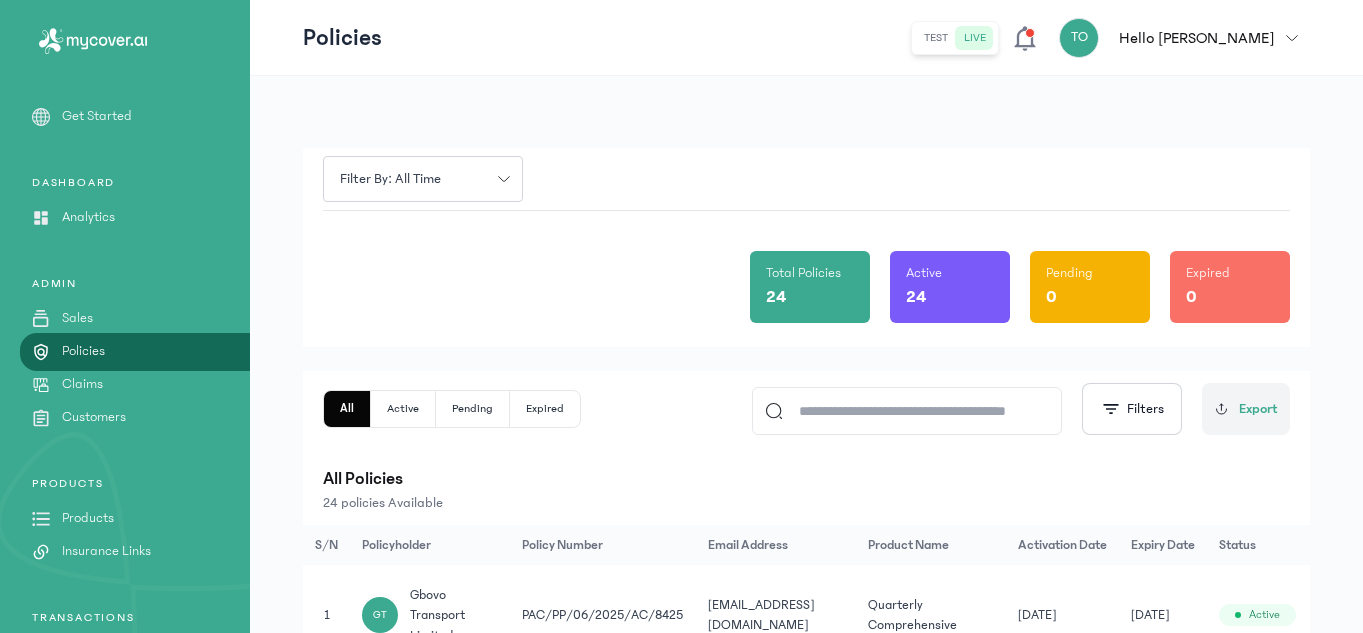 click on "Expiry Date" 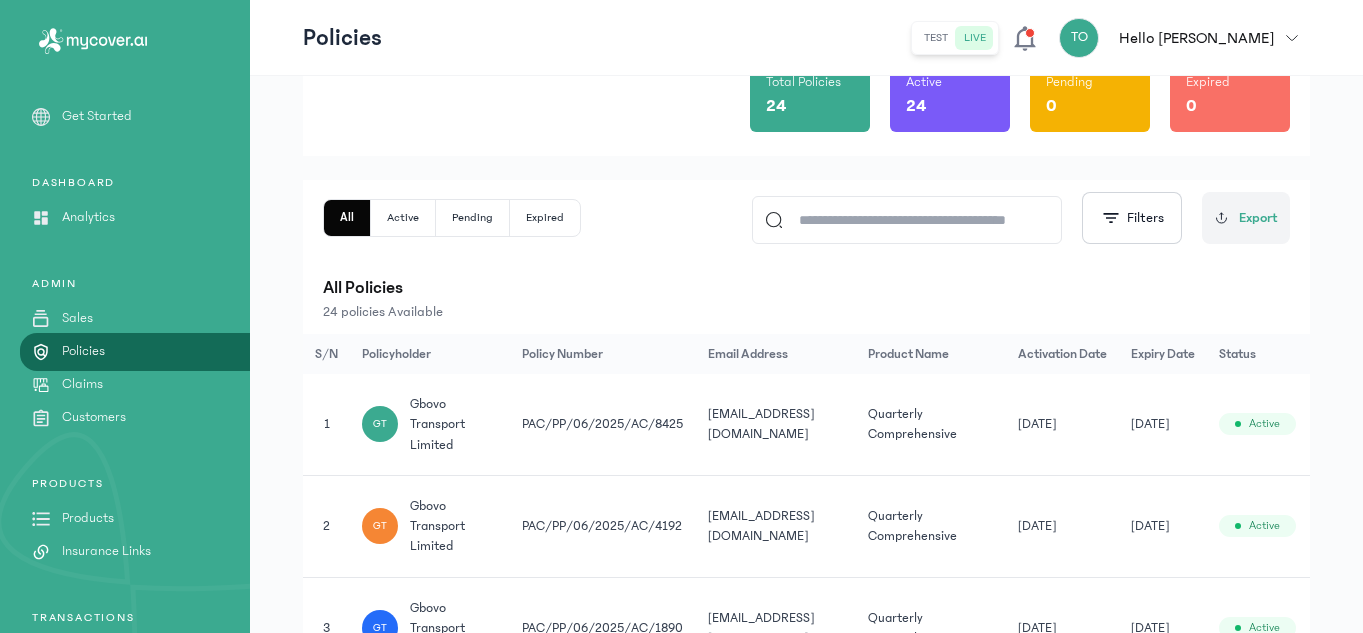 scroll, scrollTop: 200, scrollLeft: 0, axis: vertical 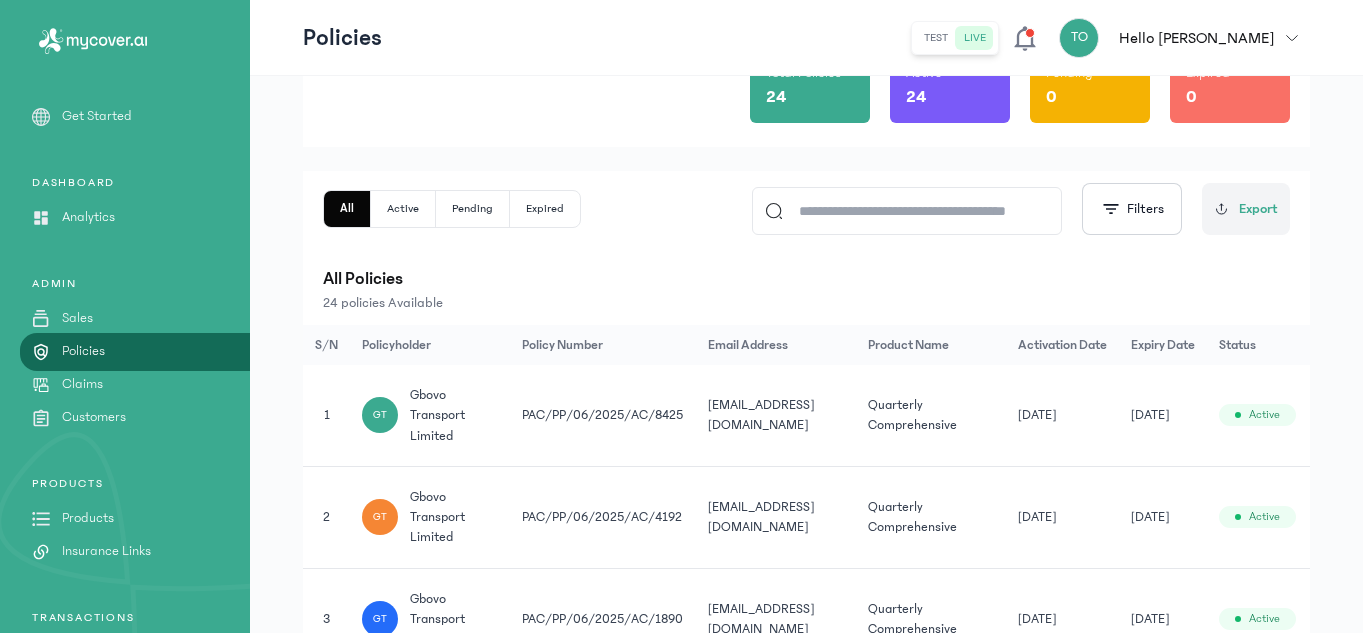 click on "GT" at bounding box center (380, 415) 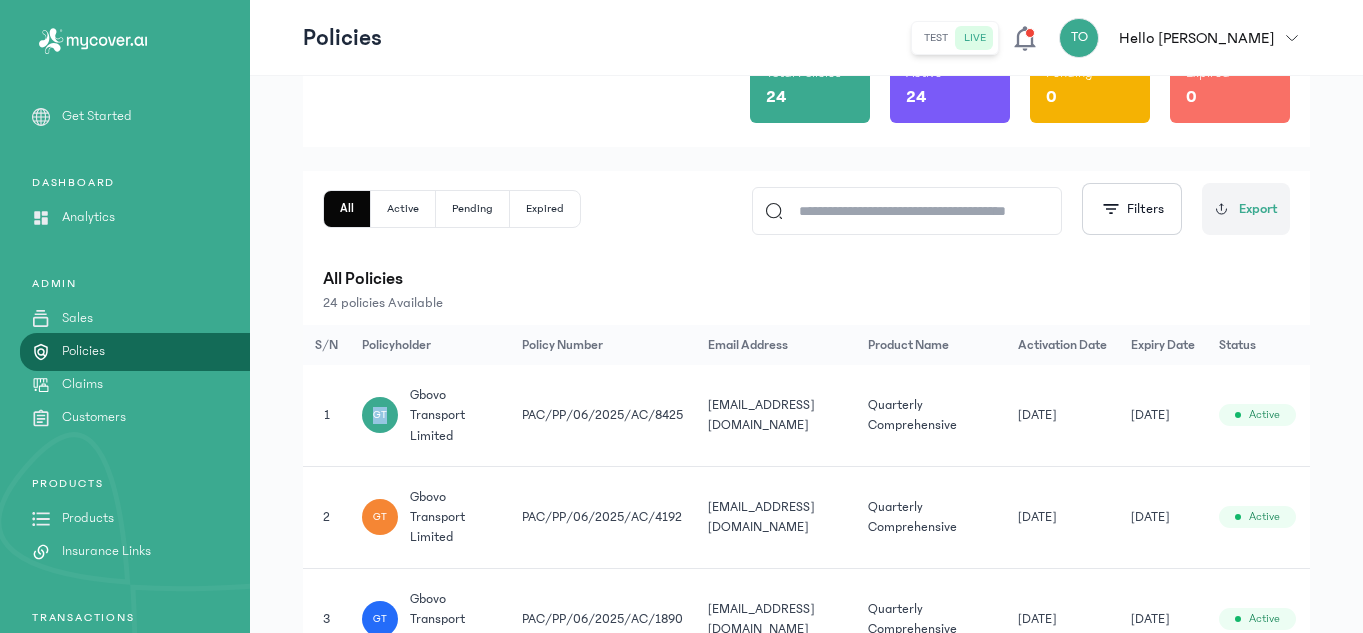 click on "GT" at bounding box center [380, 415] 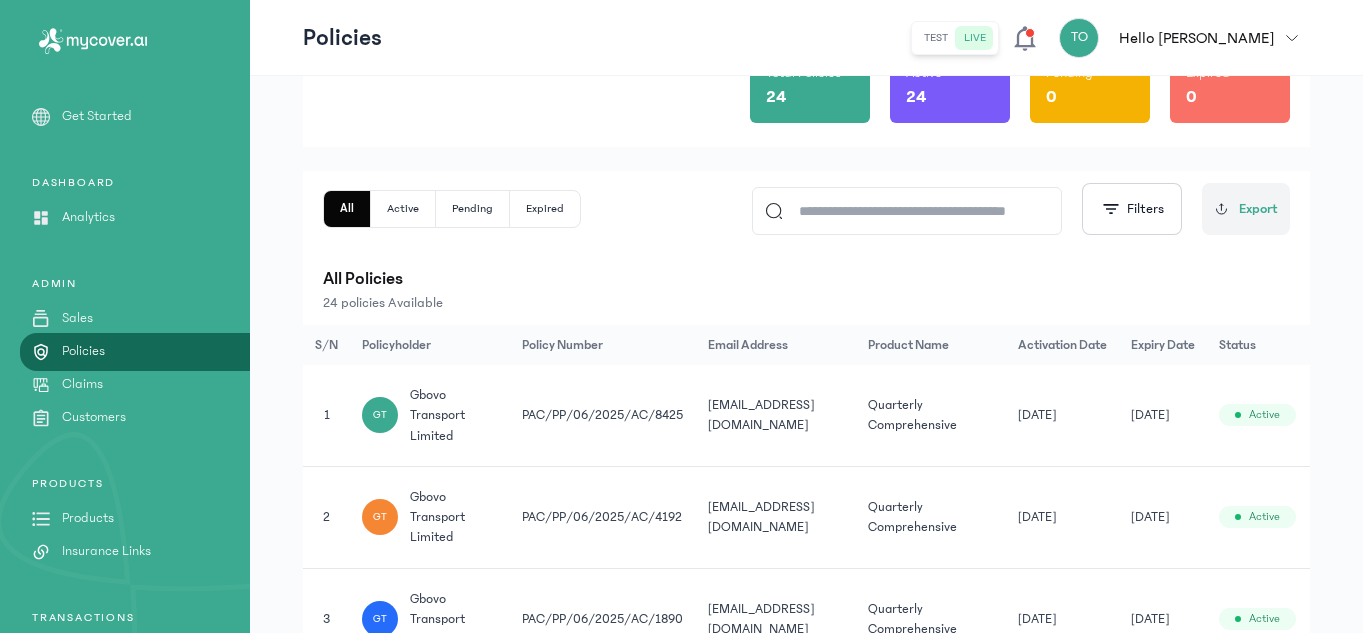 click on "Active" 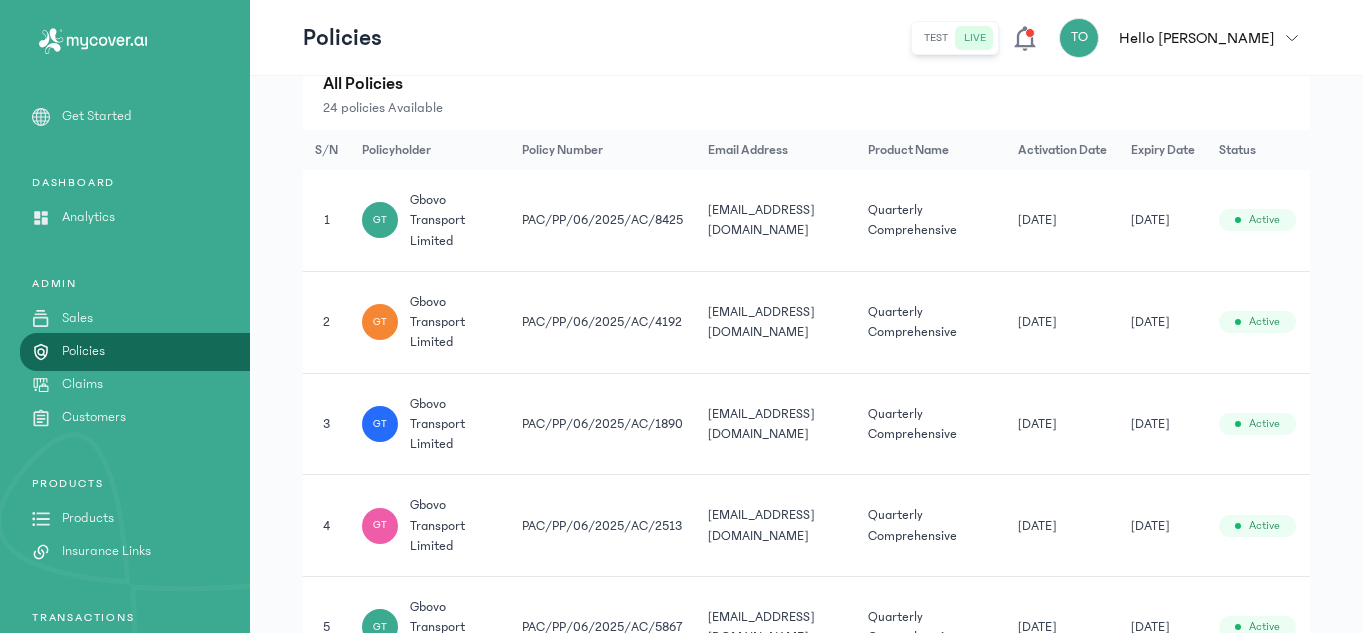 scroll, scrollTop: 400, scrollLeft: 0, axis: vertical 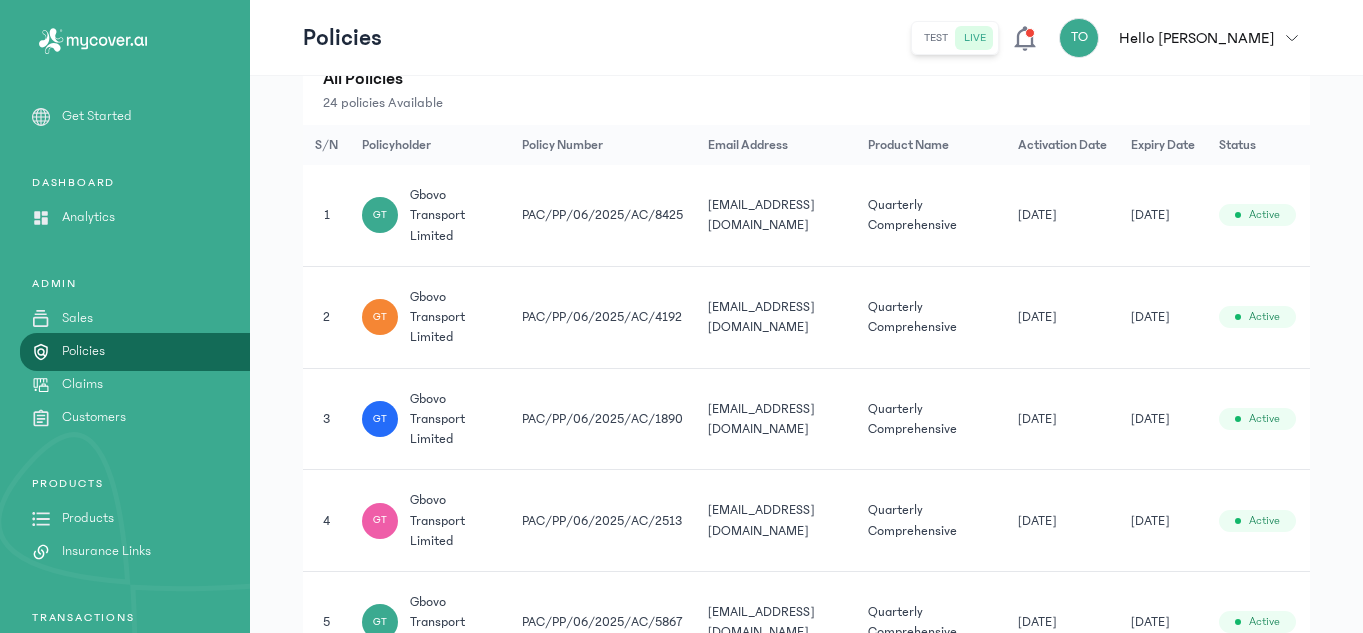 click on "Active" at bounding box center [1264, 215] 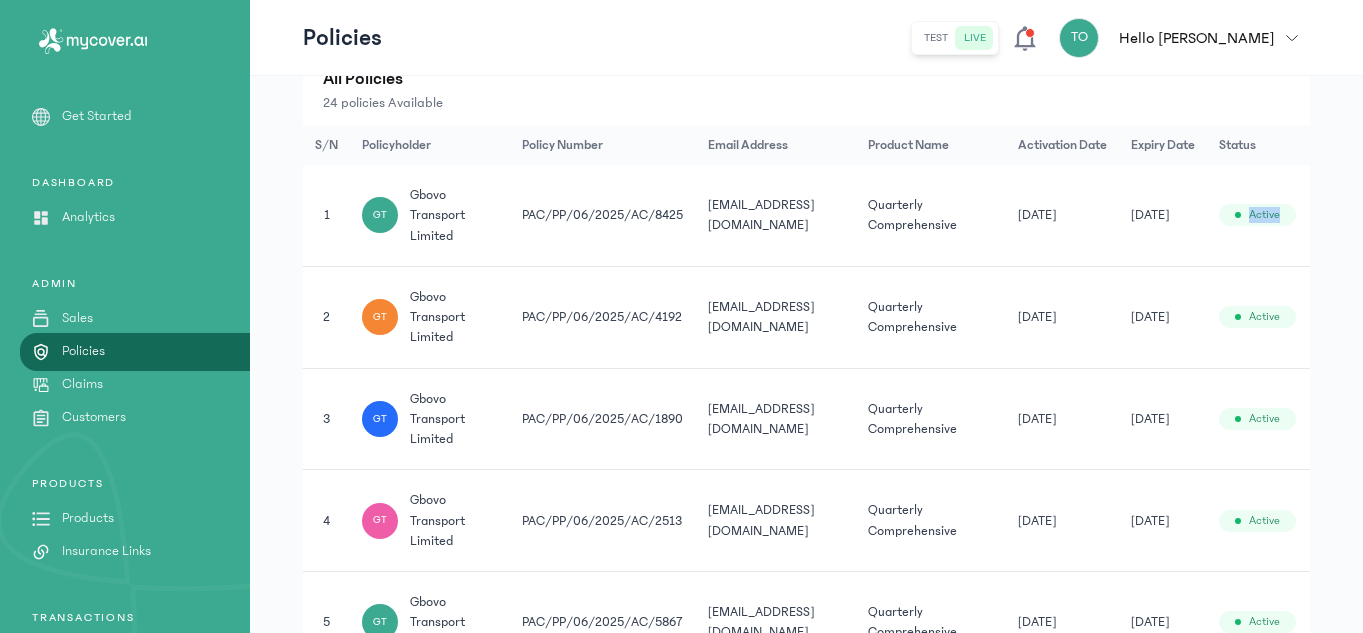 click on "Active" at bounding box center [1264, 215] 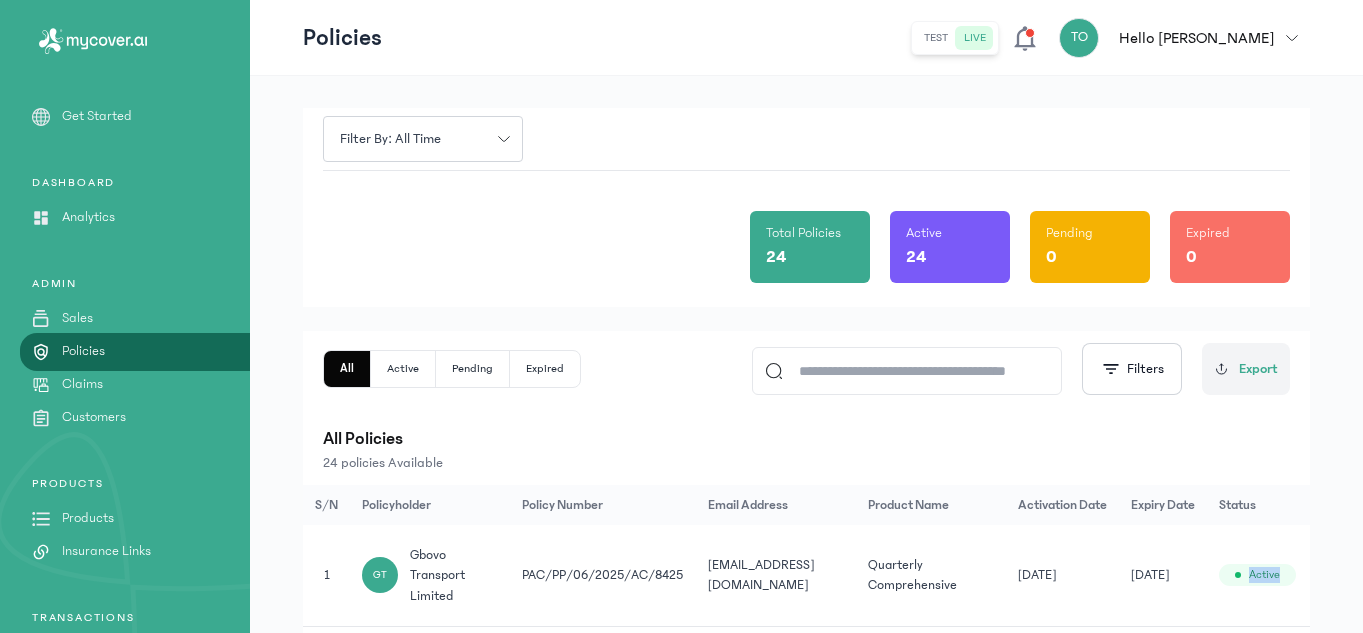 scroll, scrollTop: 160, scrollLeft: 0, axis: vertical 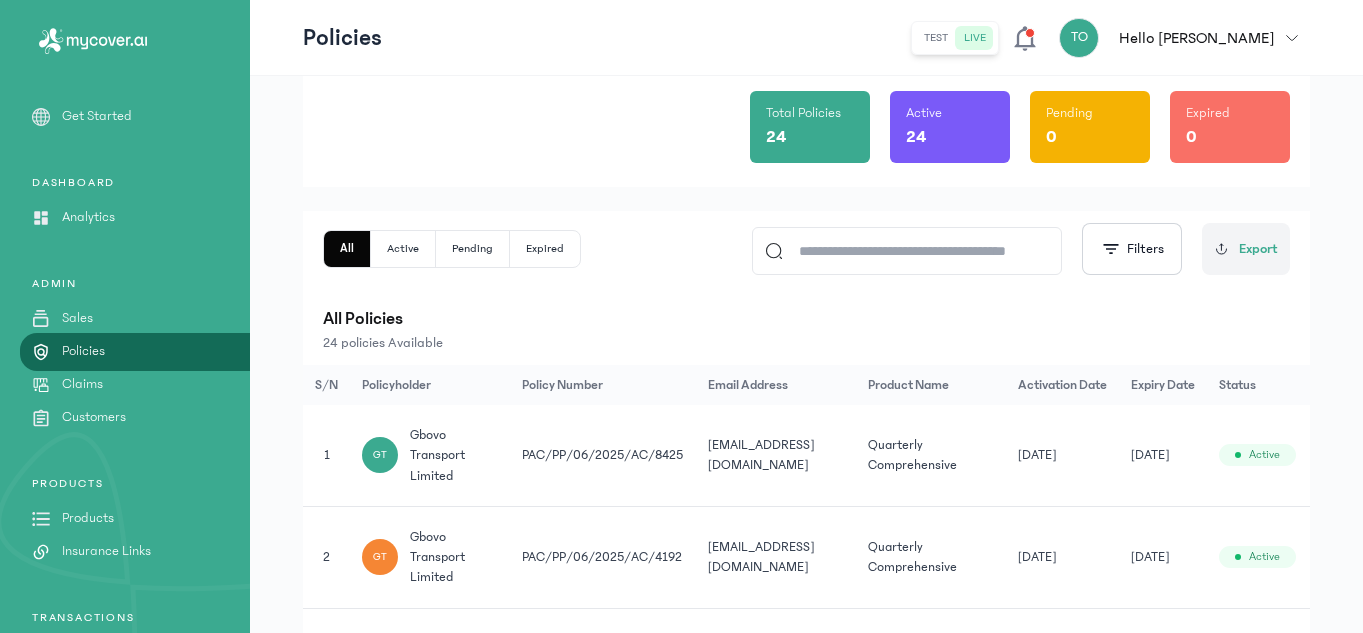 click on "[EMAIL_ADDRESS][DOMAIN_NAME]" 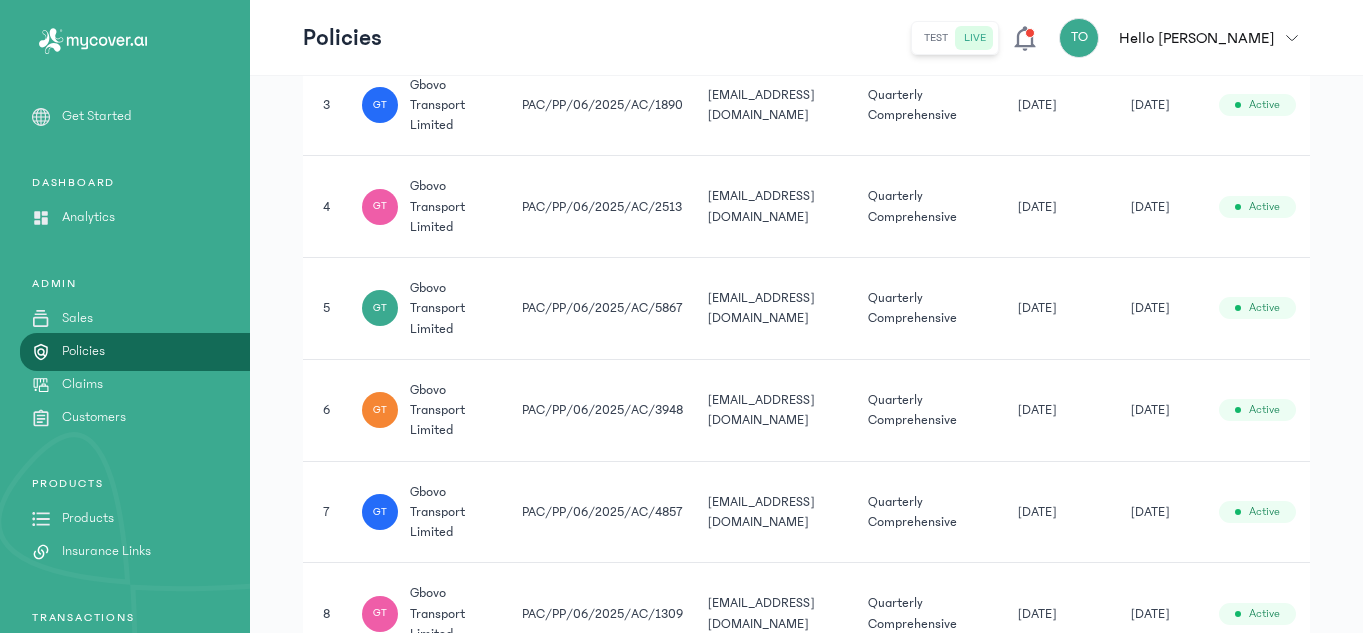 click on "Filter by: all time
Total Policies 24 Active 24 Pending 0 Expired 0 All Active Pending Expired
Filters
Export All Policies 24 policies Available S/N Policyholder Policy Number Email Address Product Name Activation Date Expiry Date Status Actions 1 GT gbovo transport limited PAC/PP/06/2025/AC/8425 [EMAIL_ADDRESS][DOMAIN_NAME]  Quarterly Comprehensive [DATE] [DATE] Active  Details  2 GT gbovo transport limited PAC/PP/06/2025/AC/4192 [EMAIL_ADDRESS][DOMAIN_NAME]  Quarterly Comprehensive [DATE] [DATE] Active  Details  3 GT gbovo transport limited PAC/PP/06/2025/AC/1890 [EMAIL_ADDRESS][DOMAIN_NAME]  Quarterly Comprehensive [DATE] [DATE] Active  Details  4 GT gbovo  transport limited  PAC/PP/06/2025/AC/2513 [EMAIL_ADDRESS][DOMAIN_NAME]  Quarterly Comprehensive [DATE] [DATE] Active  Details  5 GT gbovo transport limited PAC/PP/06/2025/AC/5867 [EMAIL_ADDRESS][DOMAIN_NAME]  Quarterly Comprehensive [DATE] [DATE] Active  Details  6 Gt gbovo transport limited [DATE]" at bounding box center (806, 197) 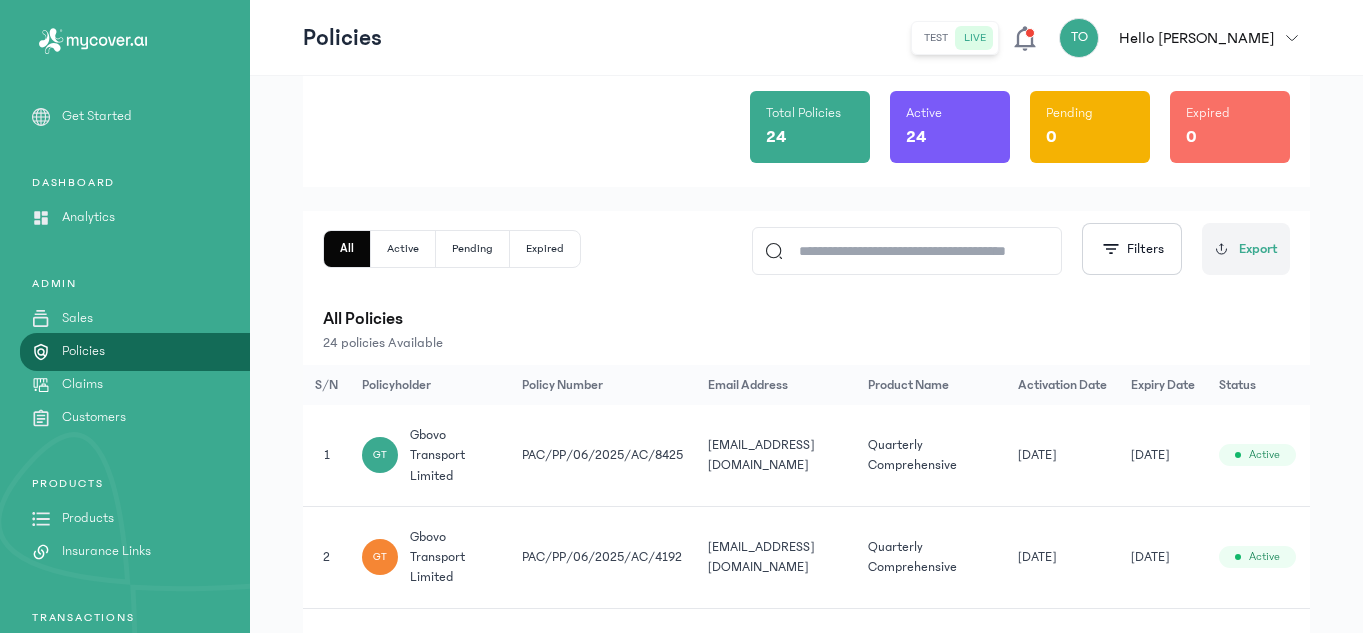 click on "[DATE]" 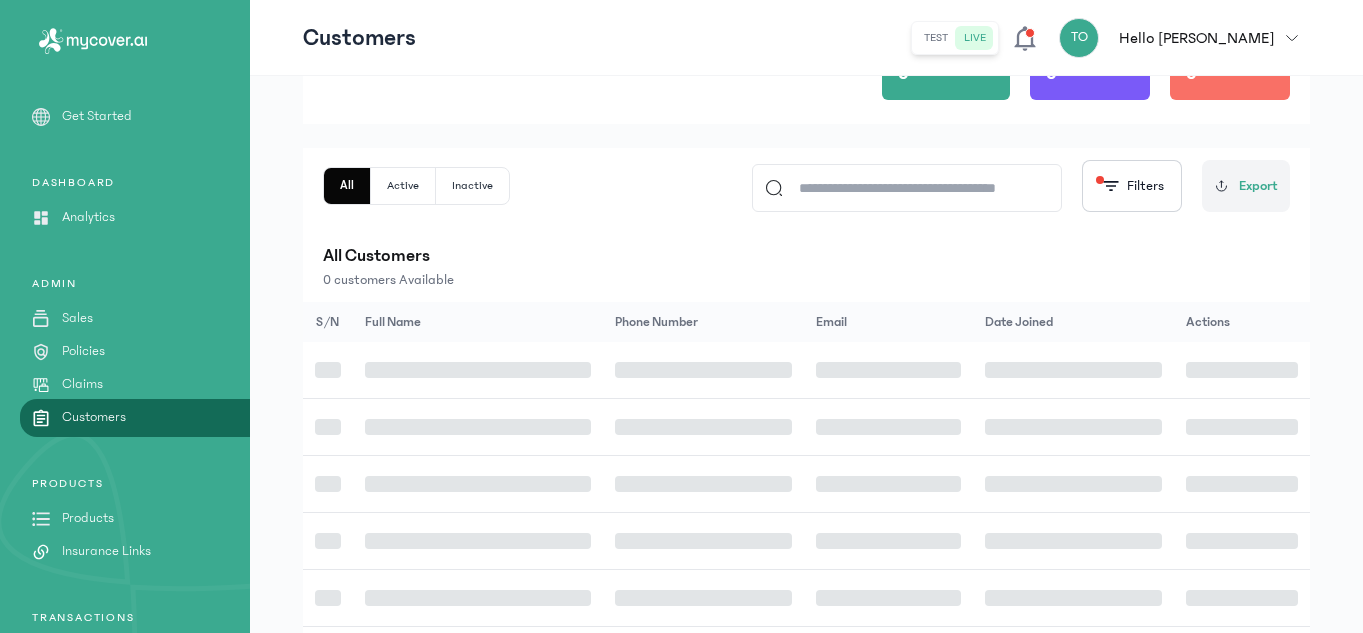 scroll, scrollTop: 0, scrollLeft: 0, axis: both 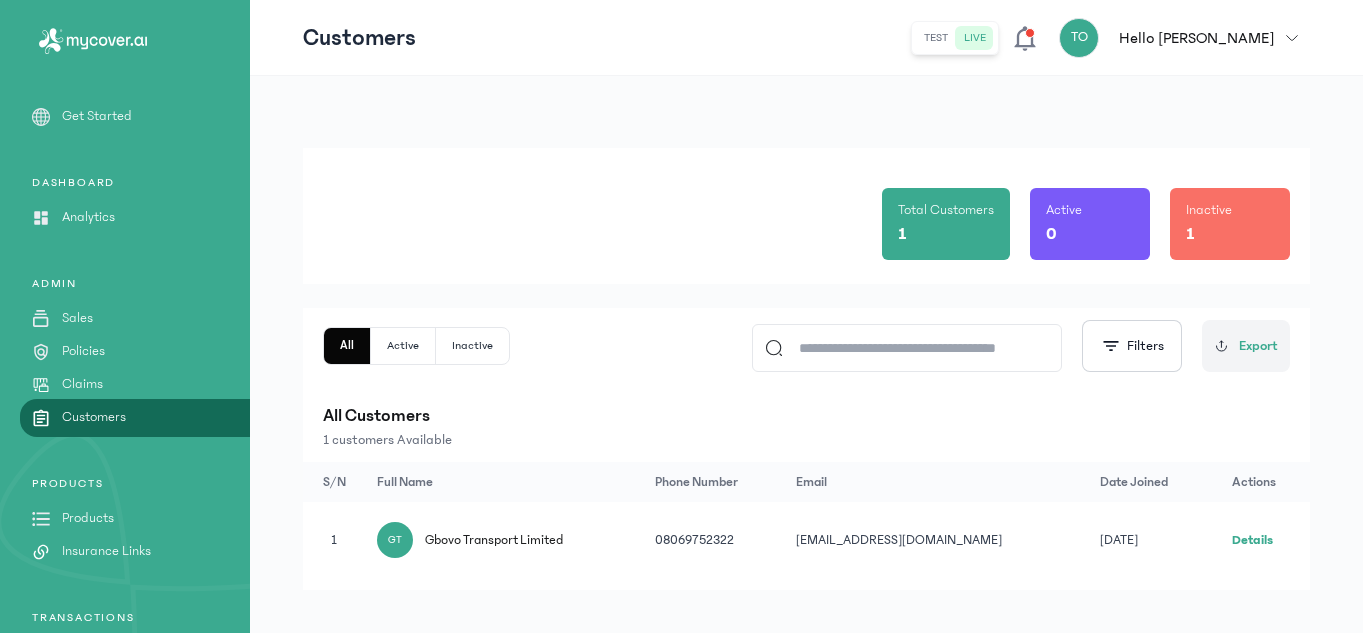 click on "ADMIN
Sales
Policies
Claims
Customers" 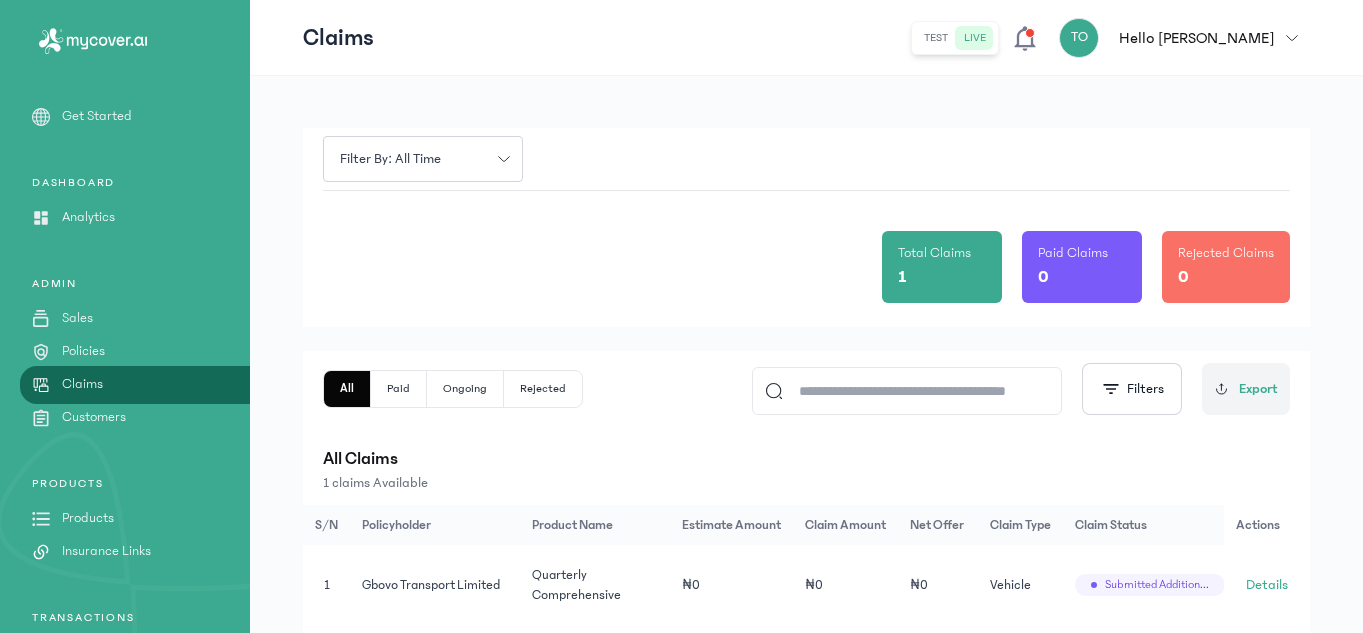 click on "Products" 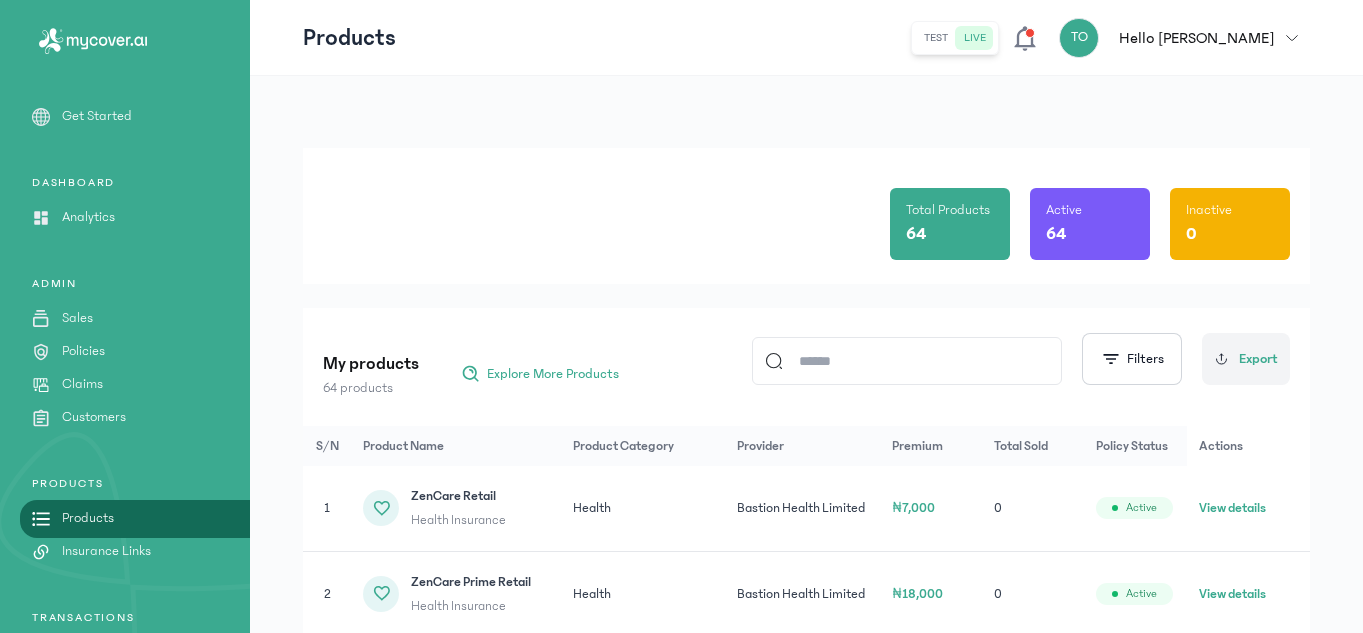 click on "ADMIN
Sales
Policies
Claims
Customers" 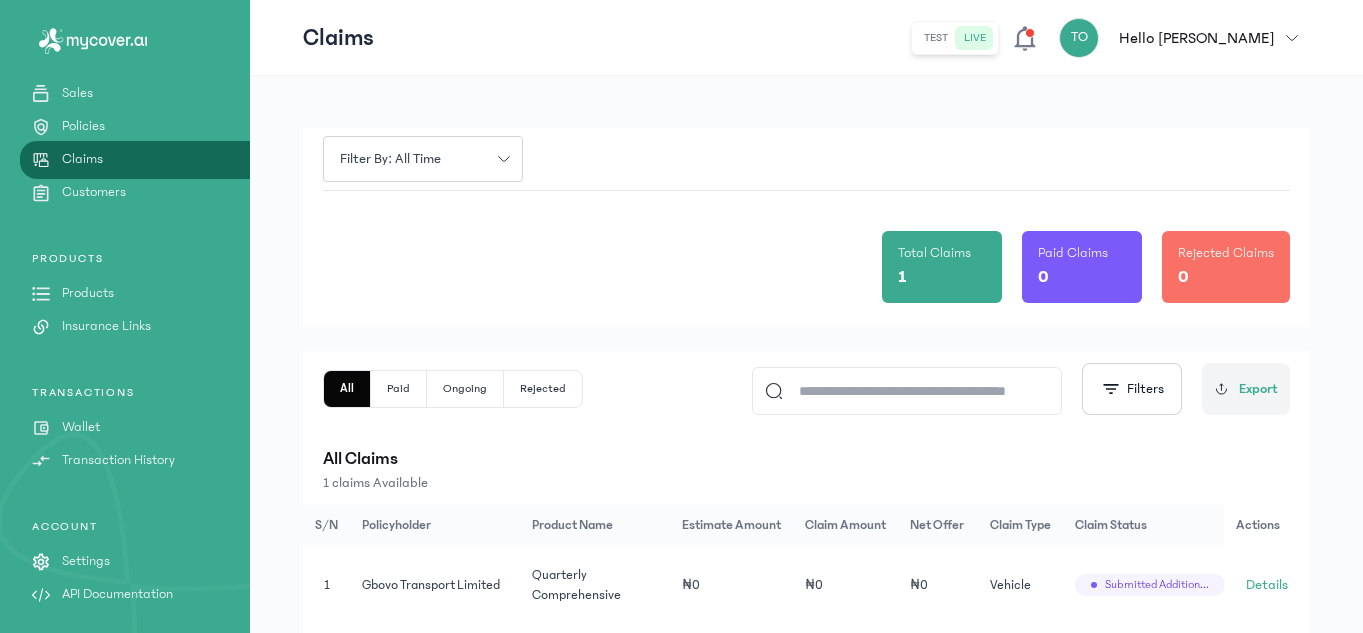 scroll, scrollTop: 0, scrollLeft: 0, axis: both 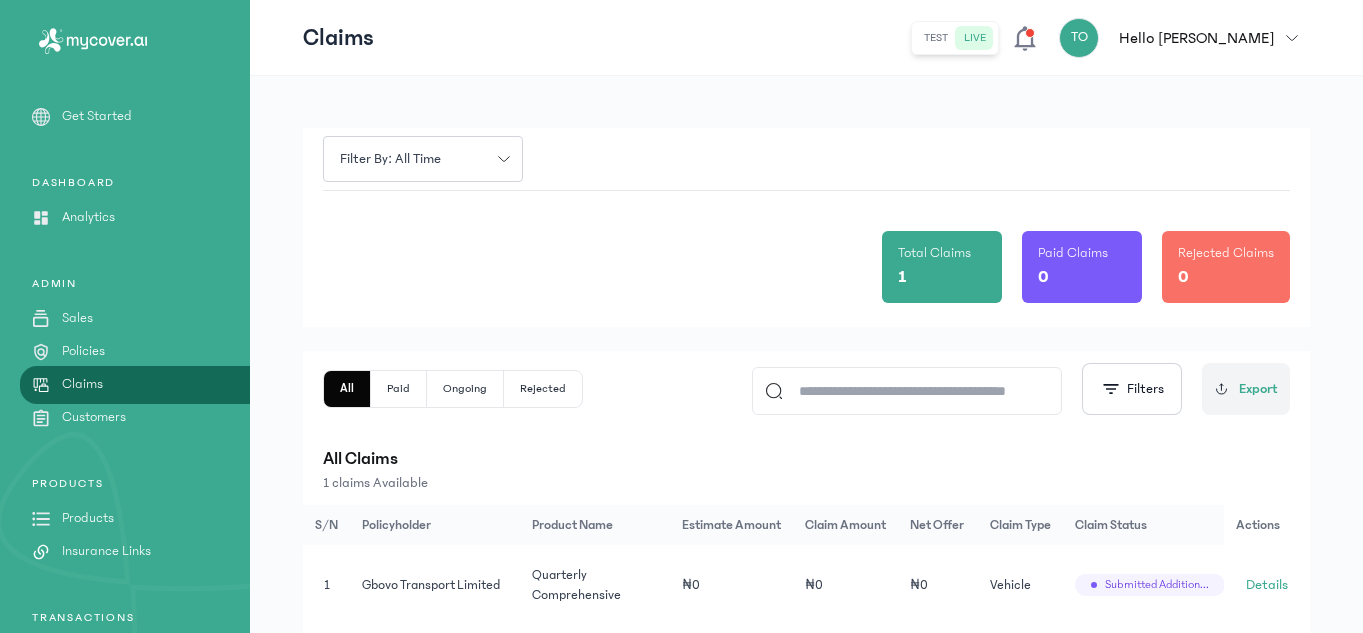 click on "Policies" 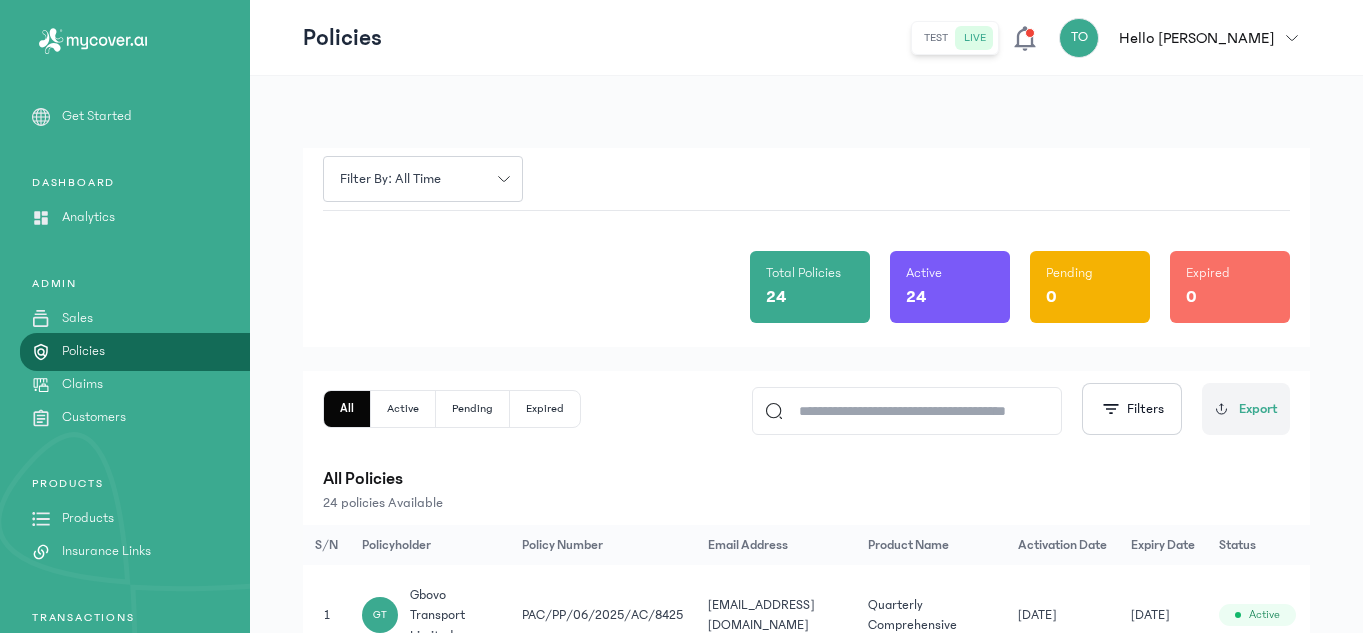 click on "Active" 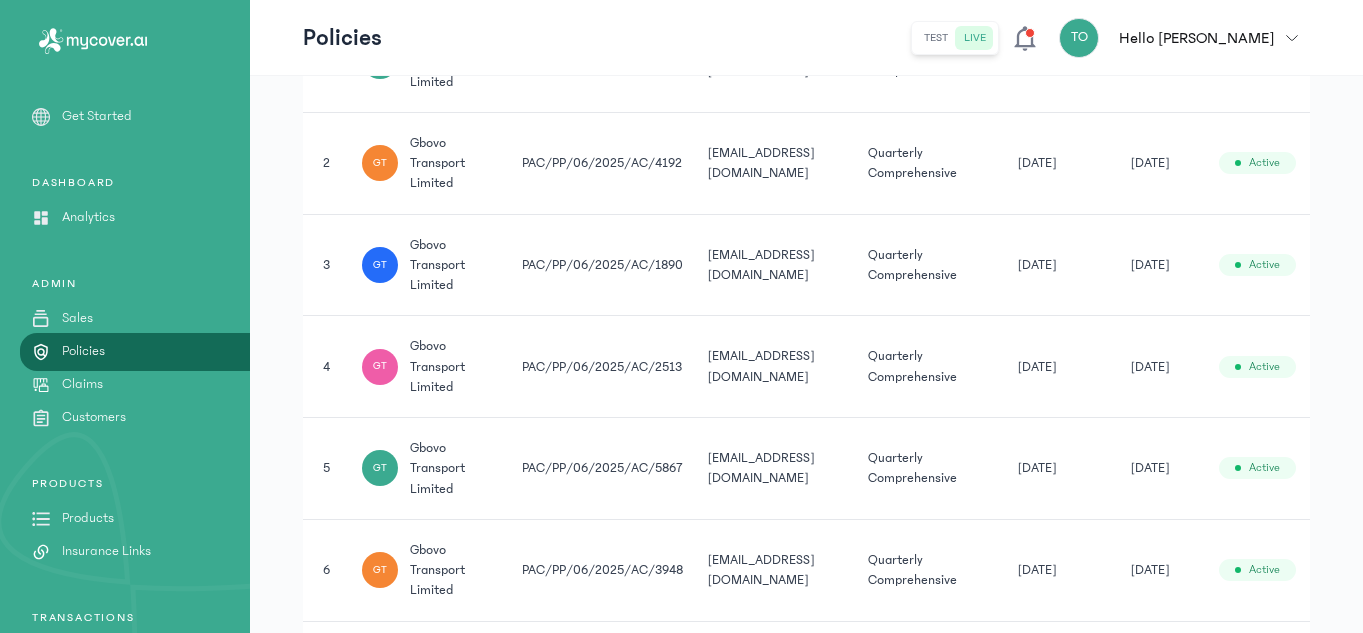 scroll, scrollTop: 594, scrollLeft: 0, axis: vertical 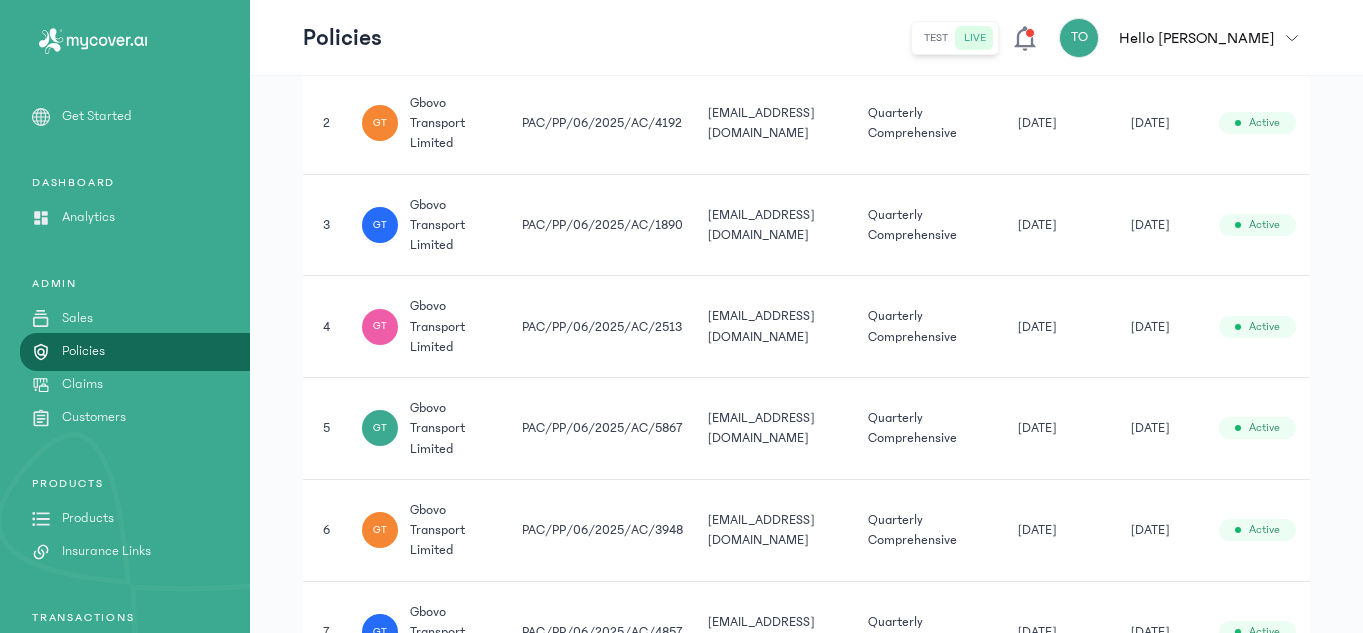 click on "[DATE]" 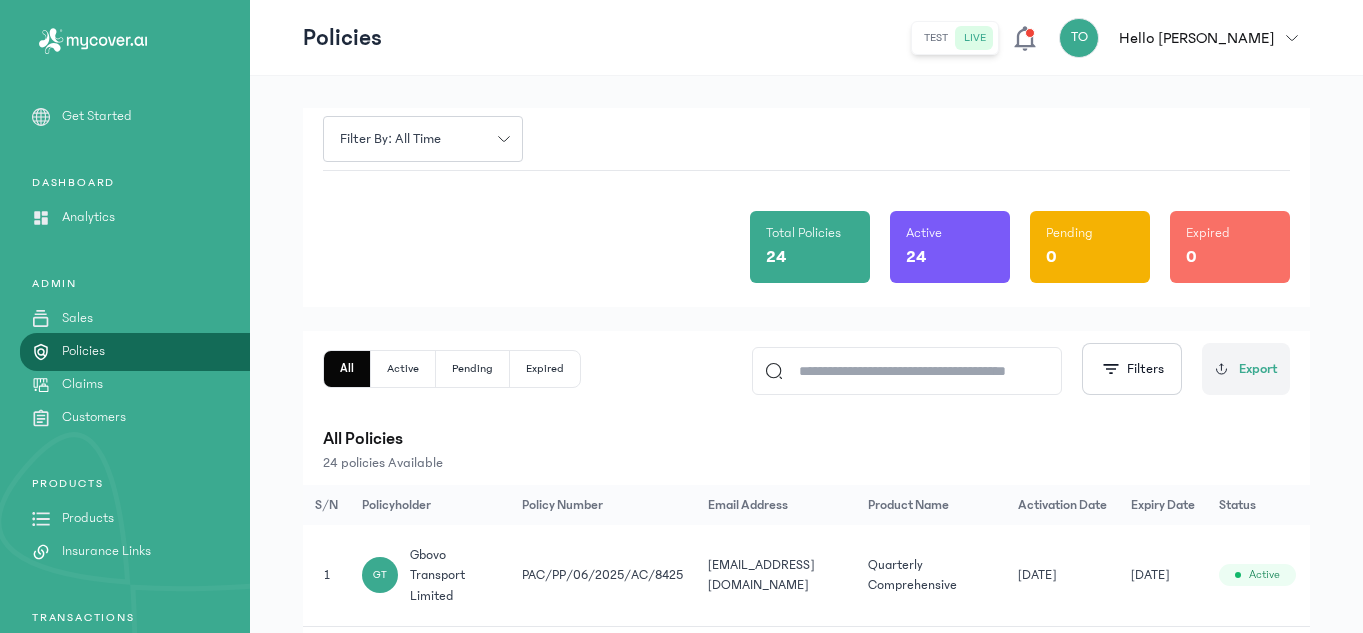 click on "Active" 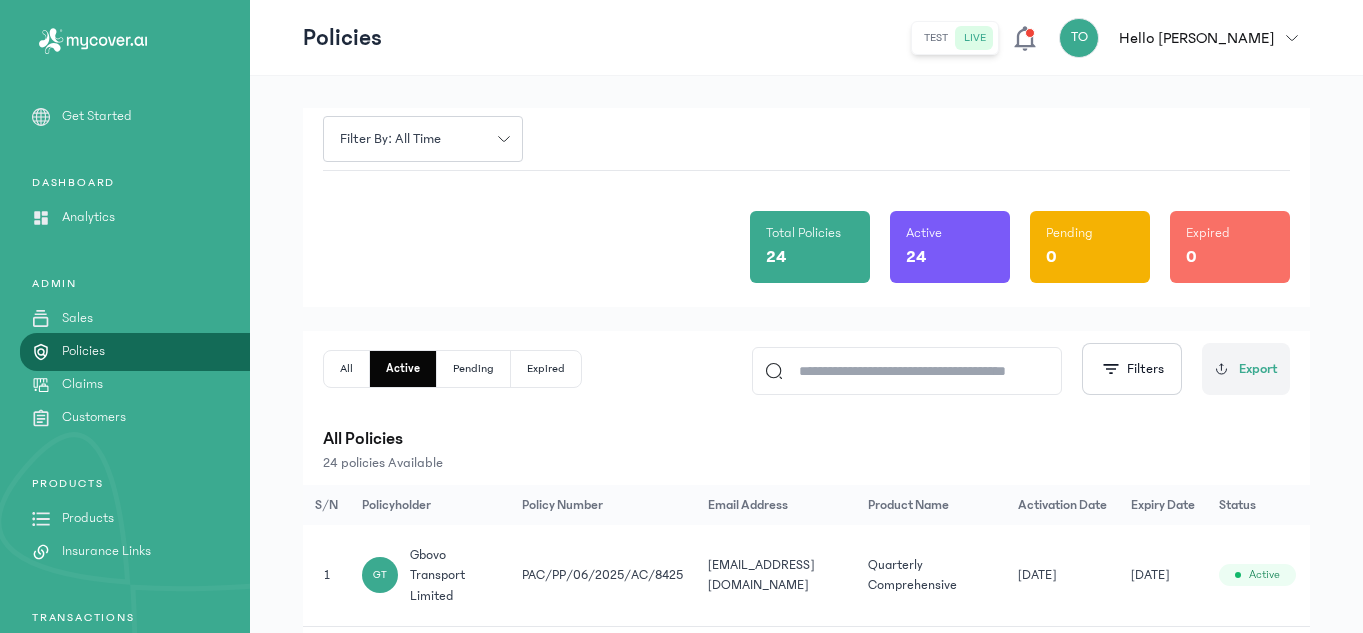 click on "gbovo transport limited" at bounding box center [454, 575] 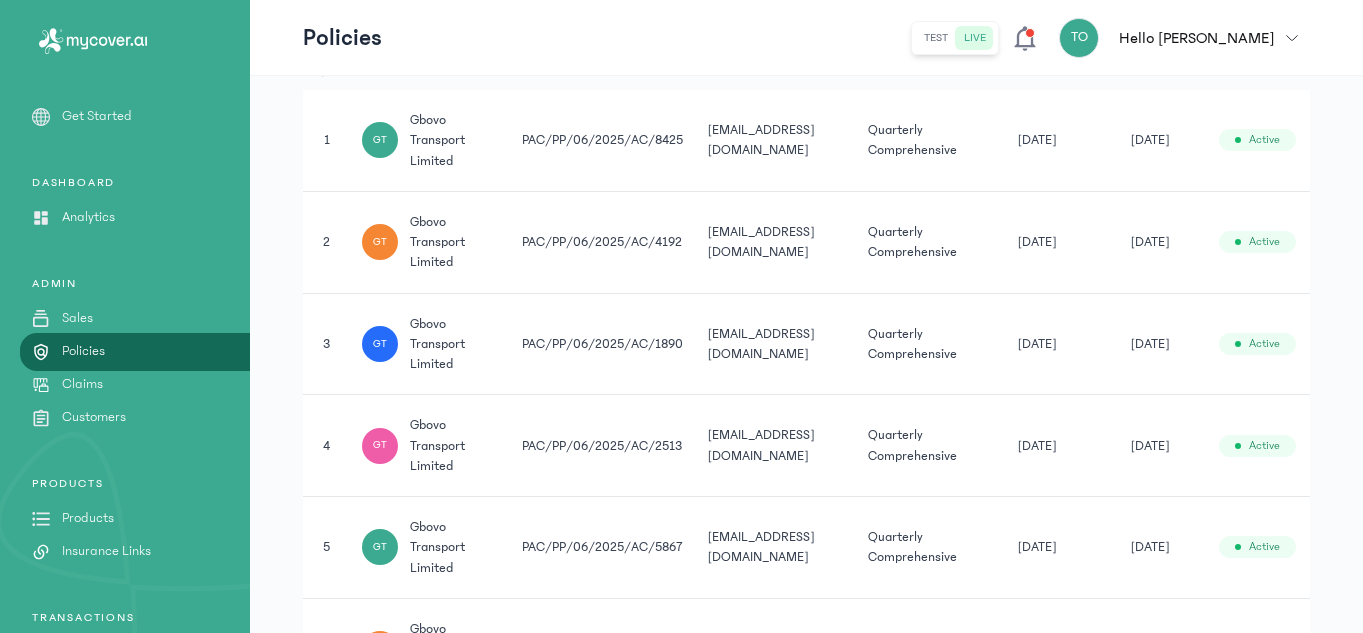 scroll, scrollTop: 480, scrollLeft: 0, axis: vertical 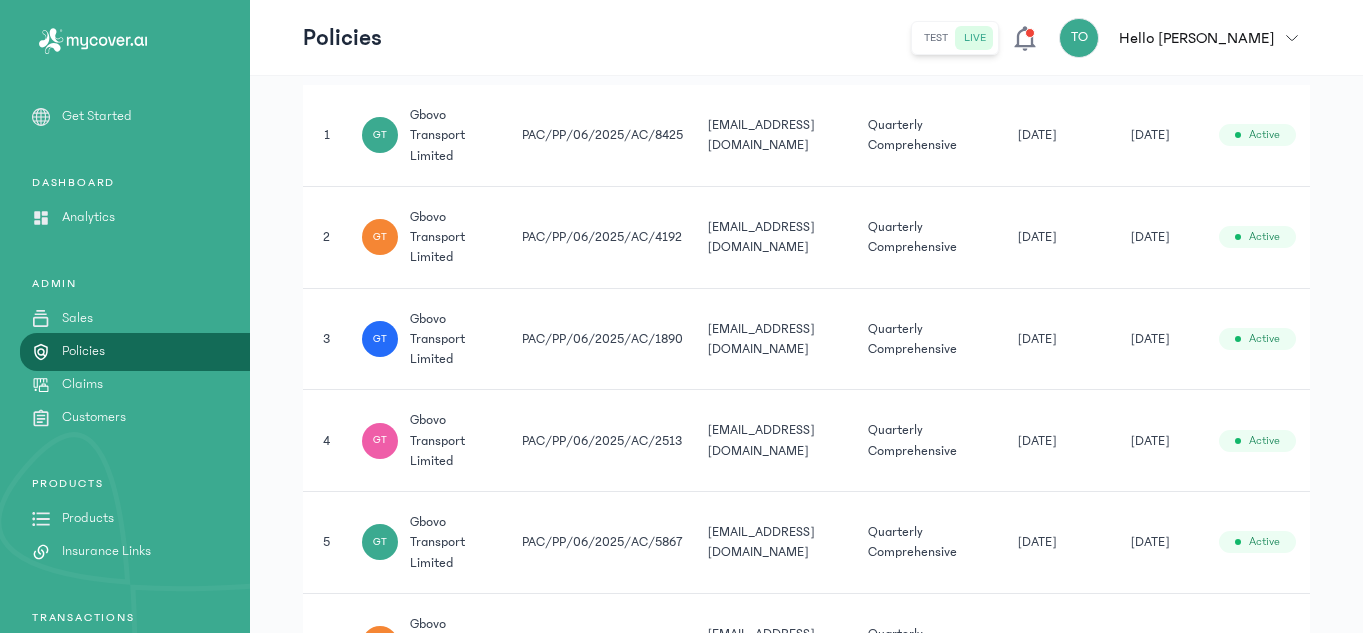 click on "Quarterly Comprehensive" 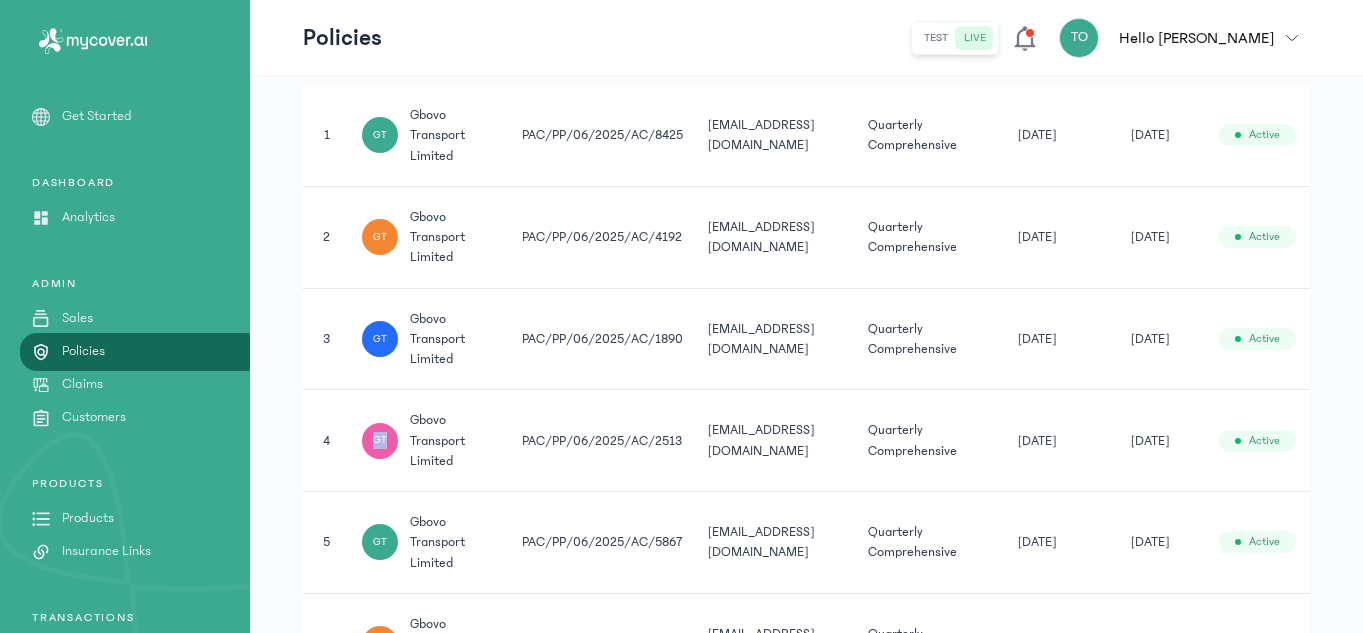click on "GT" at bounding box center [380, 441] 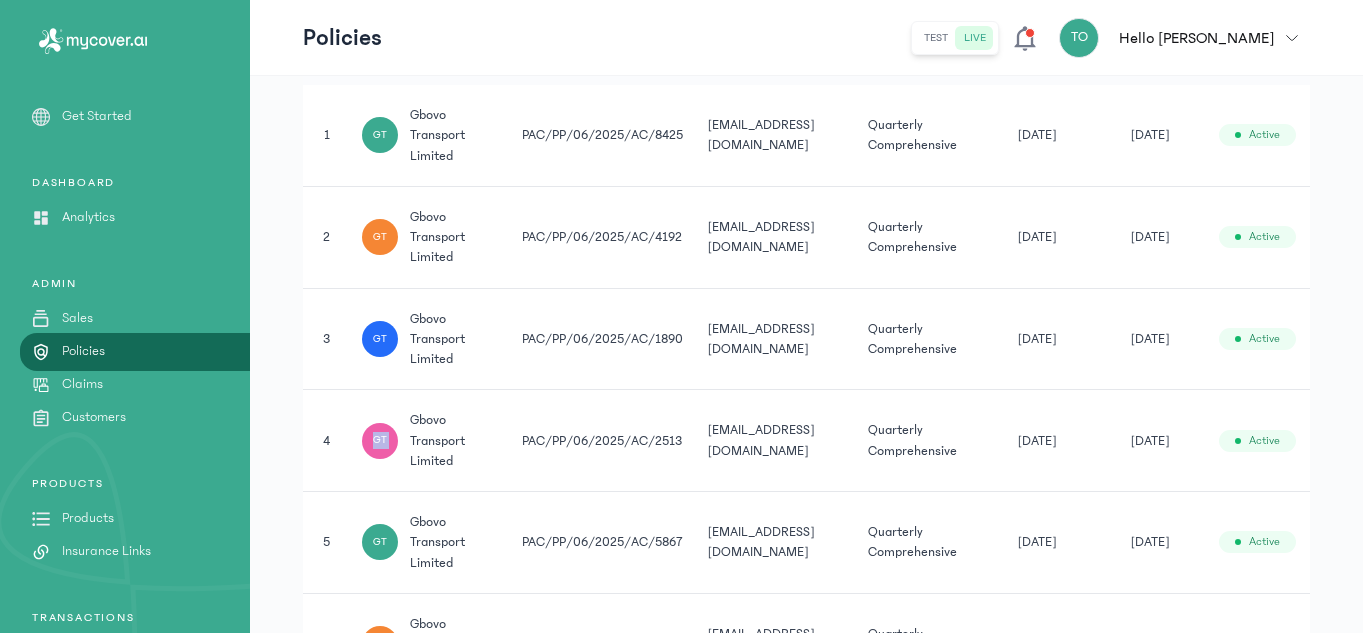 click on "GT" at bounding box center (380, 441) 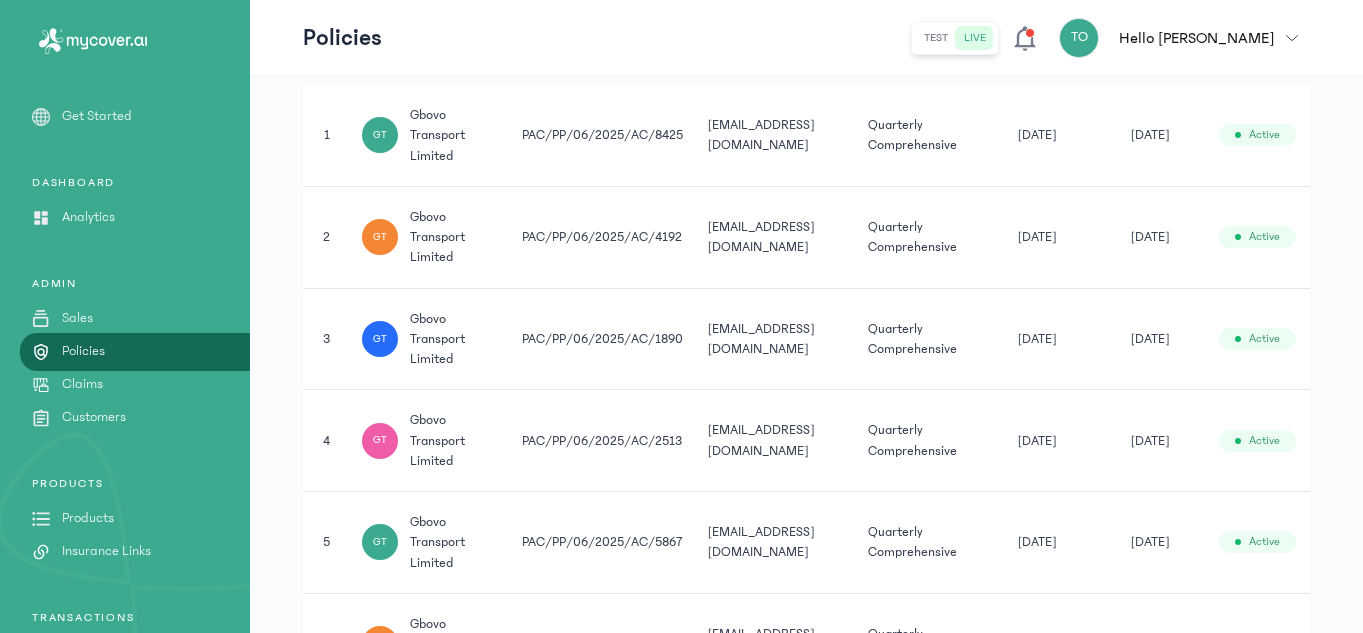 click on "GT" at bounding box center [380, 542] 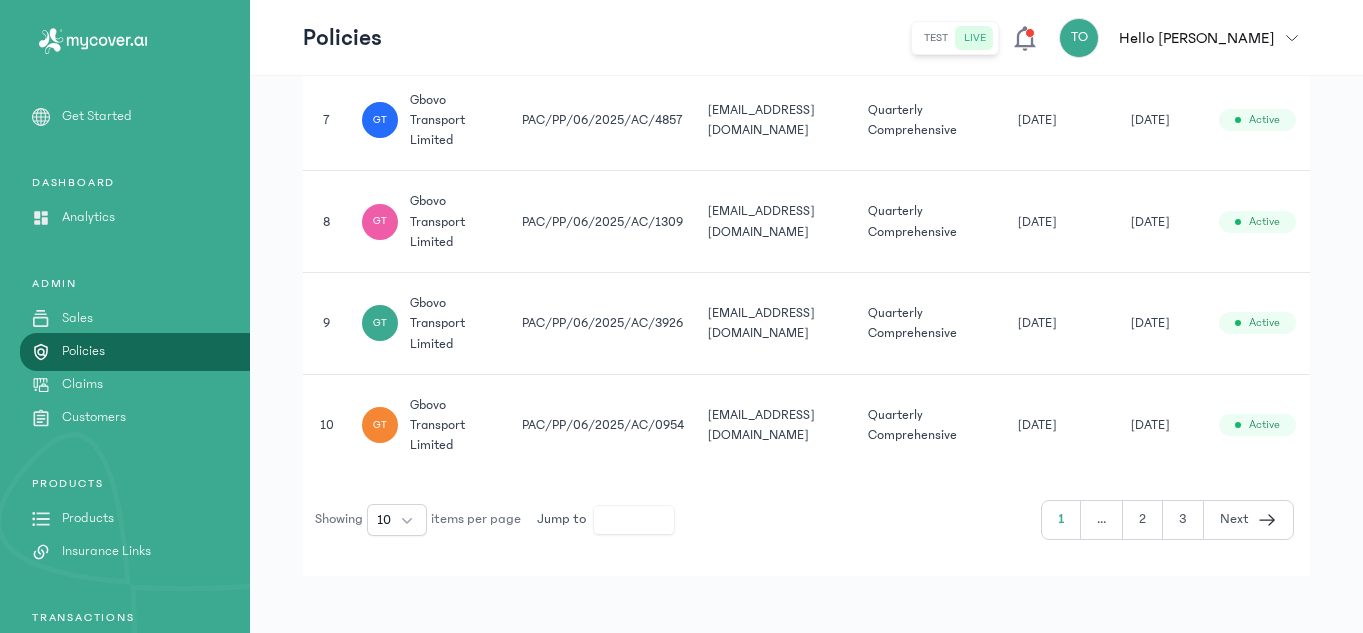 scroll, scrollTop: 1117, scrollLeft: 0, axis: vertical 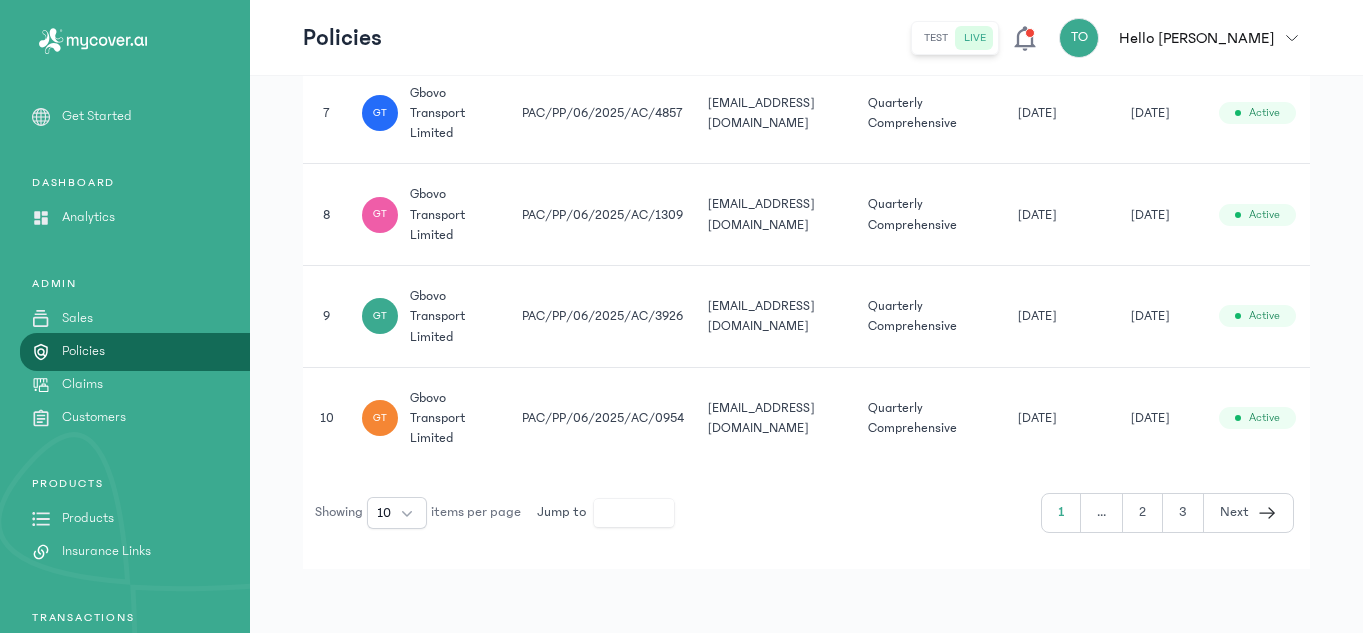 click on "GT" at bounding box center [380, 418] 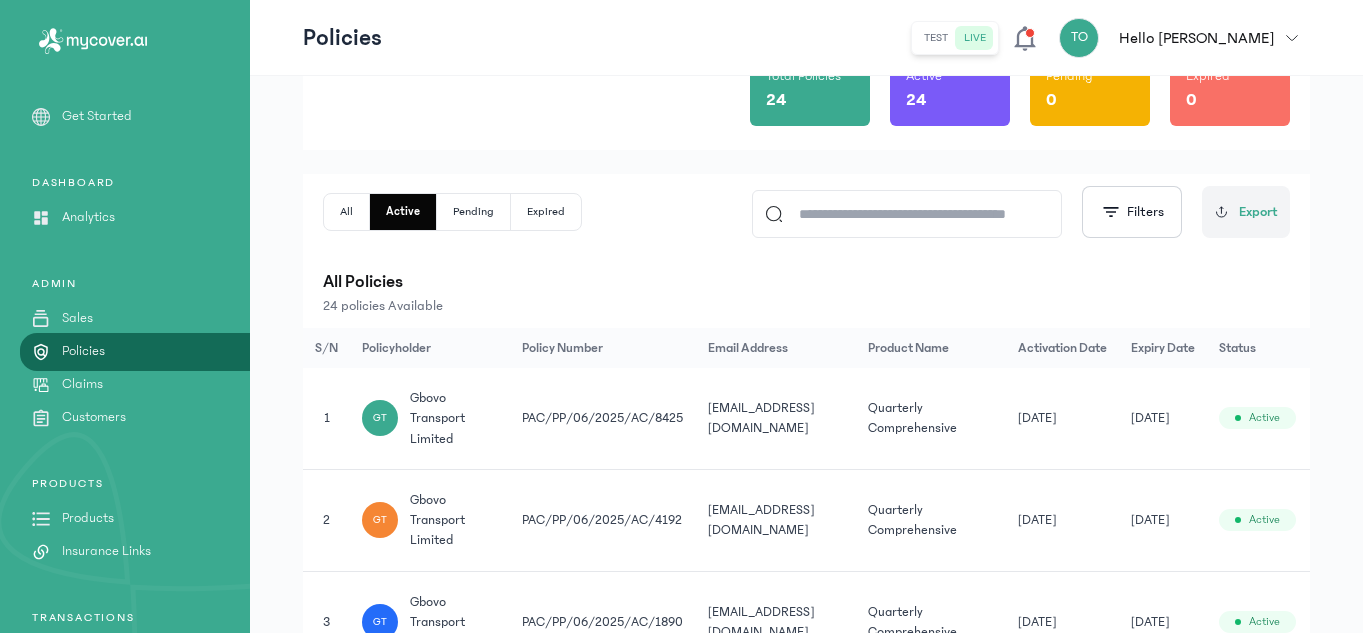 scroll, scrollTop: 157, scrollLeft: 0, axis: vertical 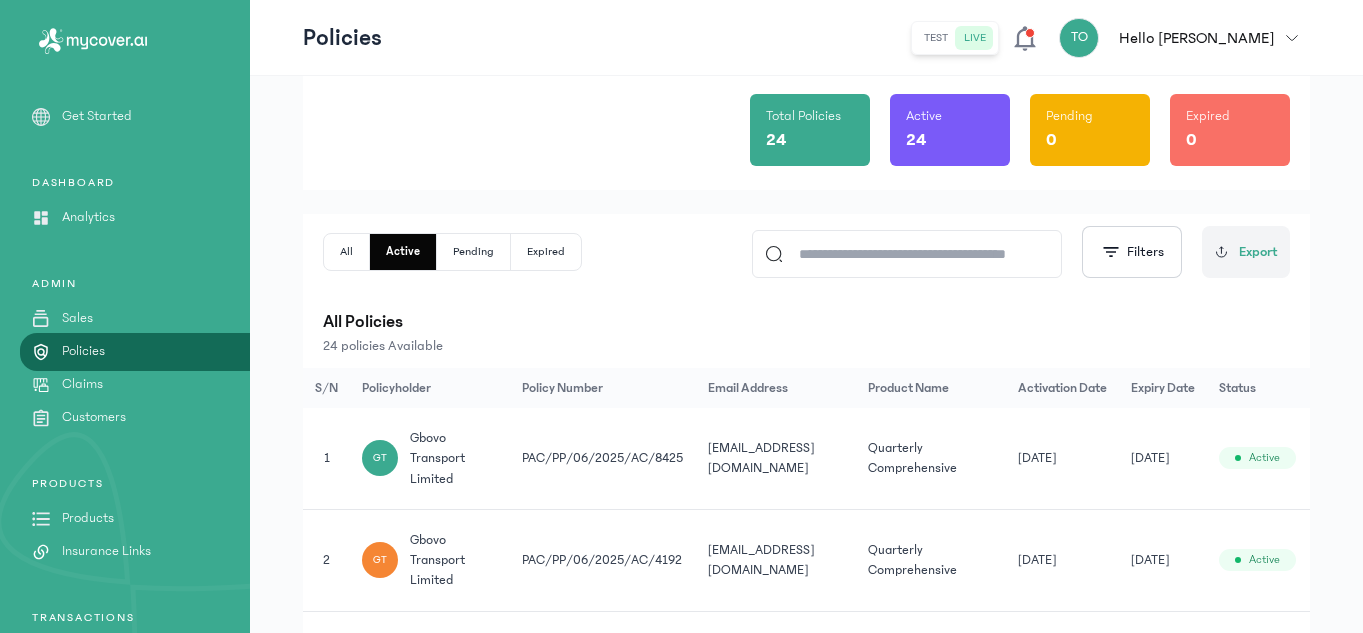 click on "gbovo transport limited" at bounding box center (454, 458) 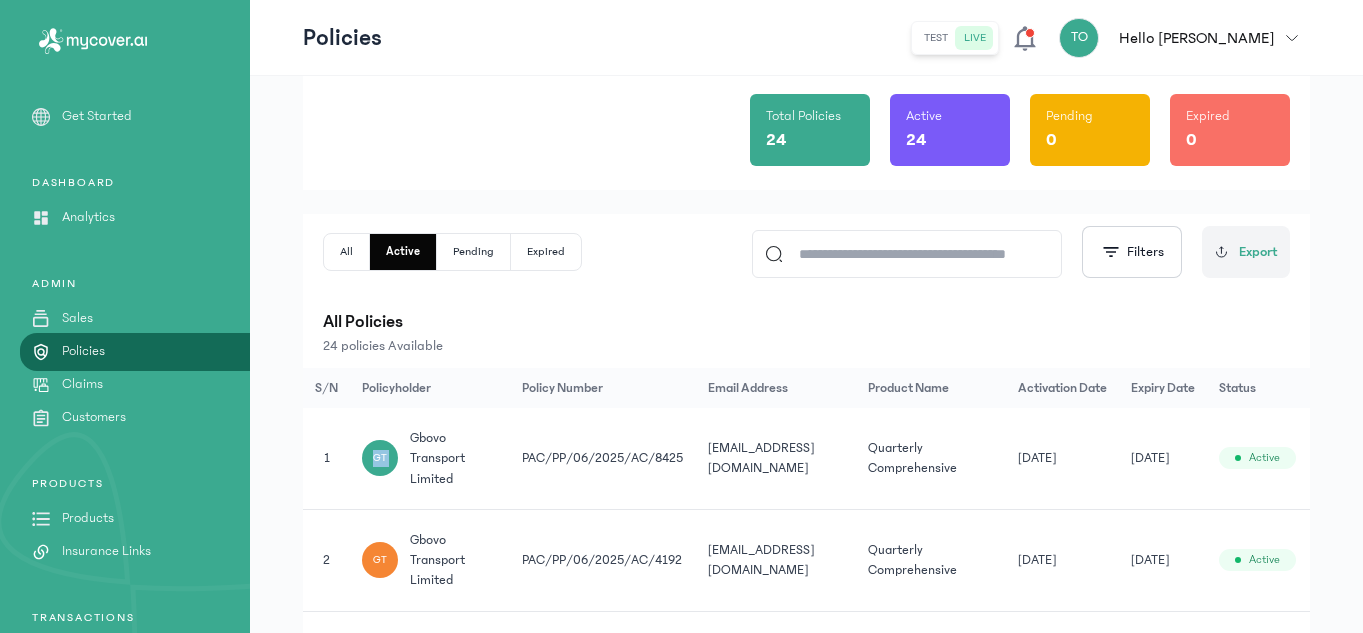 click on "GT" at bounding box center [380, 458] 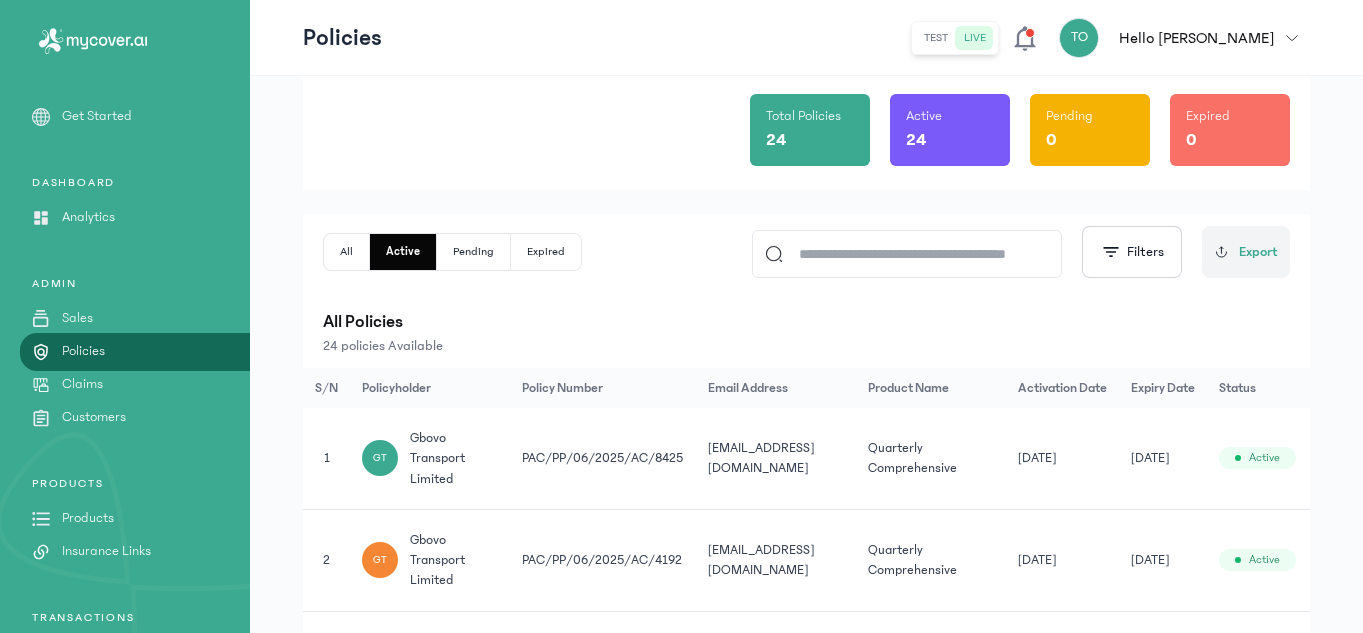 click on "PAC/PP/06/2025/AC/8425" 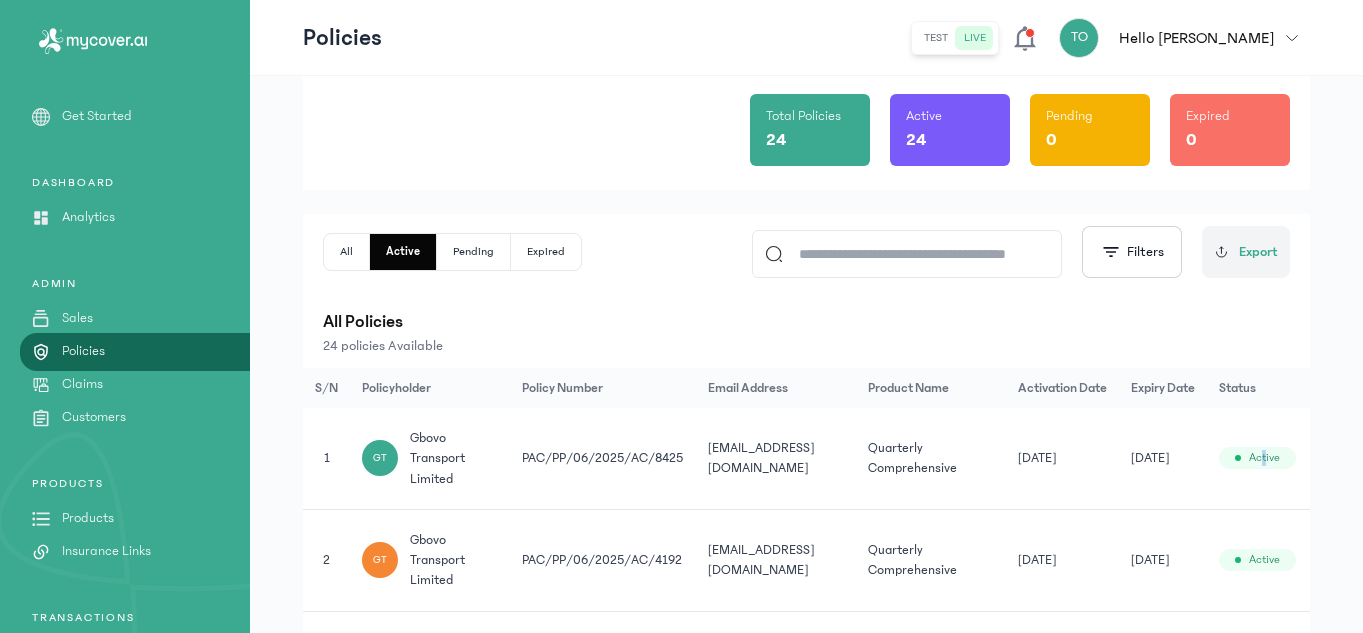 click on "Active" at bounding box center [1264, 458] 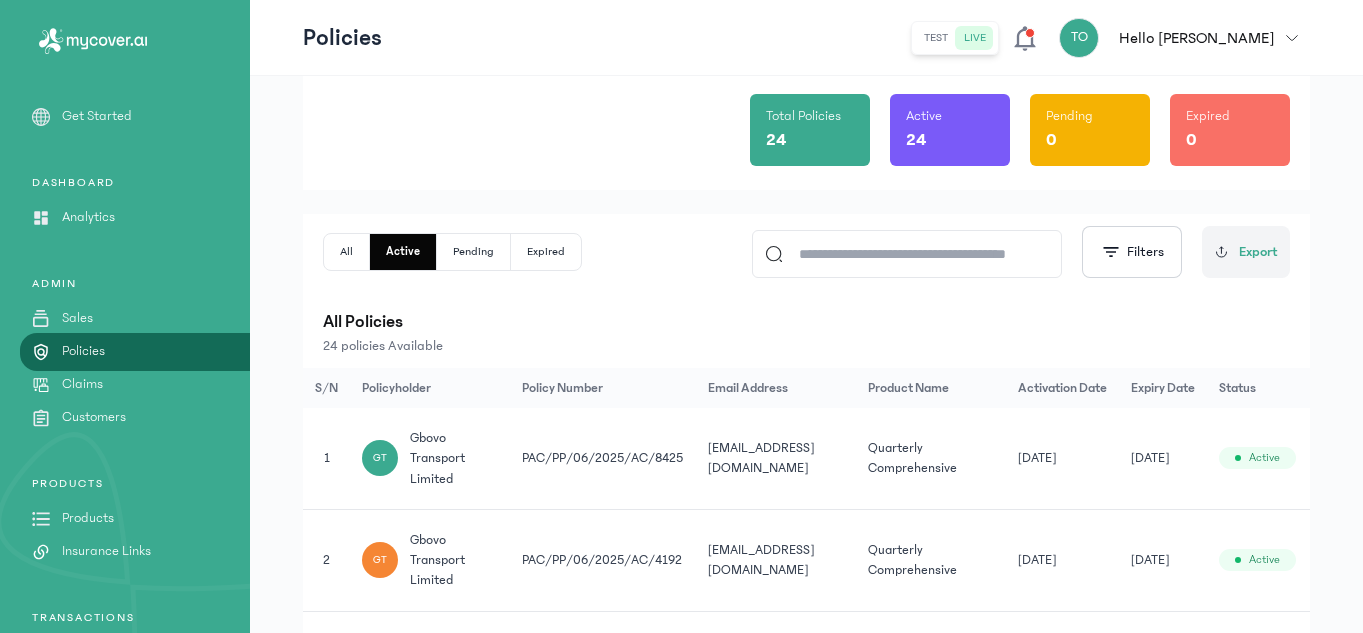 click on "Active" at bounding box center [1264, 458] 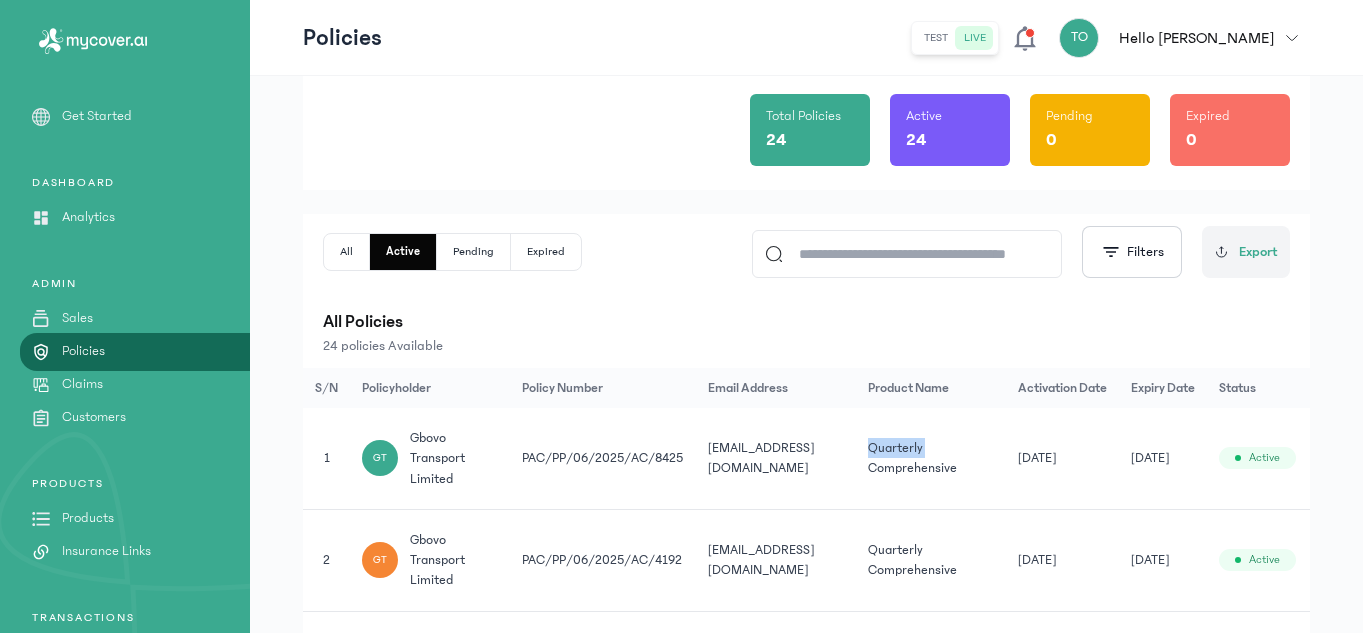 click on "Quarterly Comprehensive" 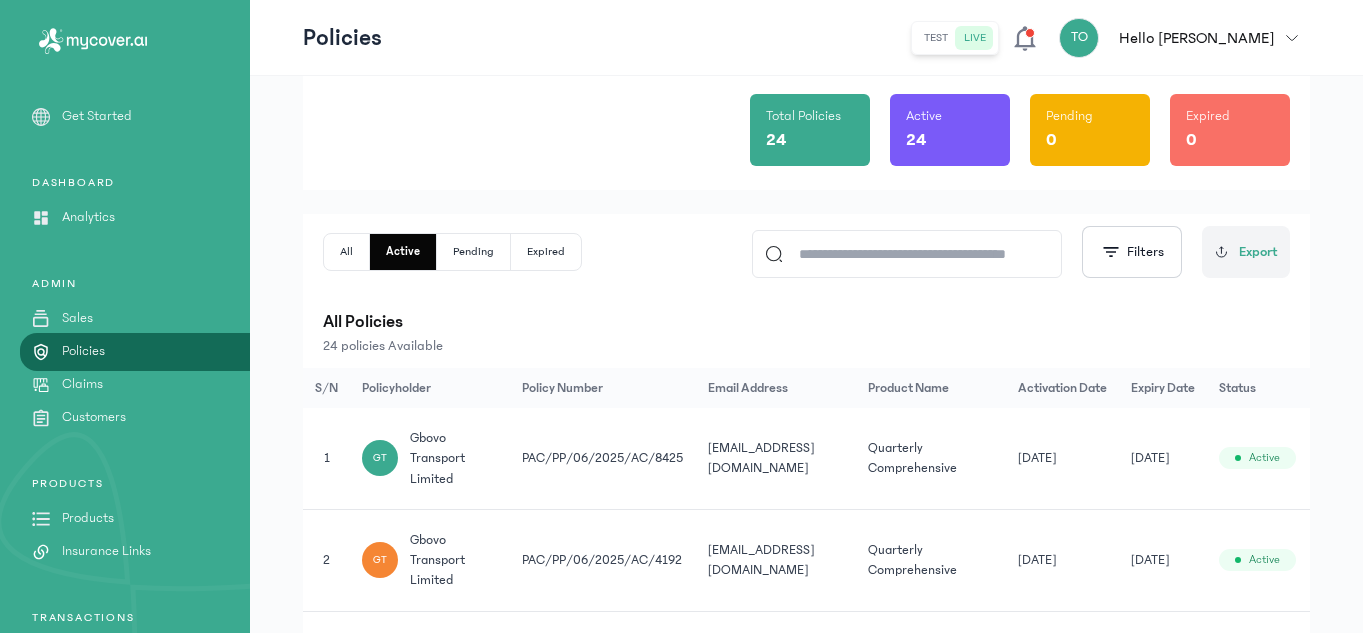click on "[DATE]" 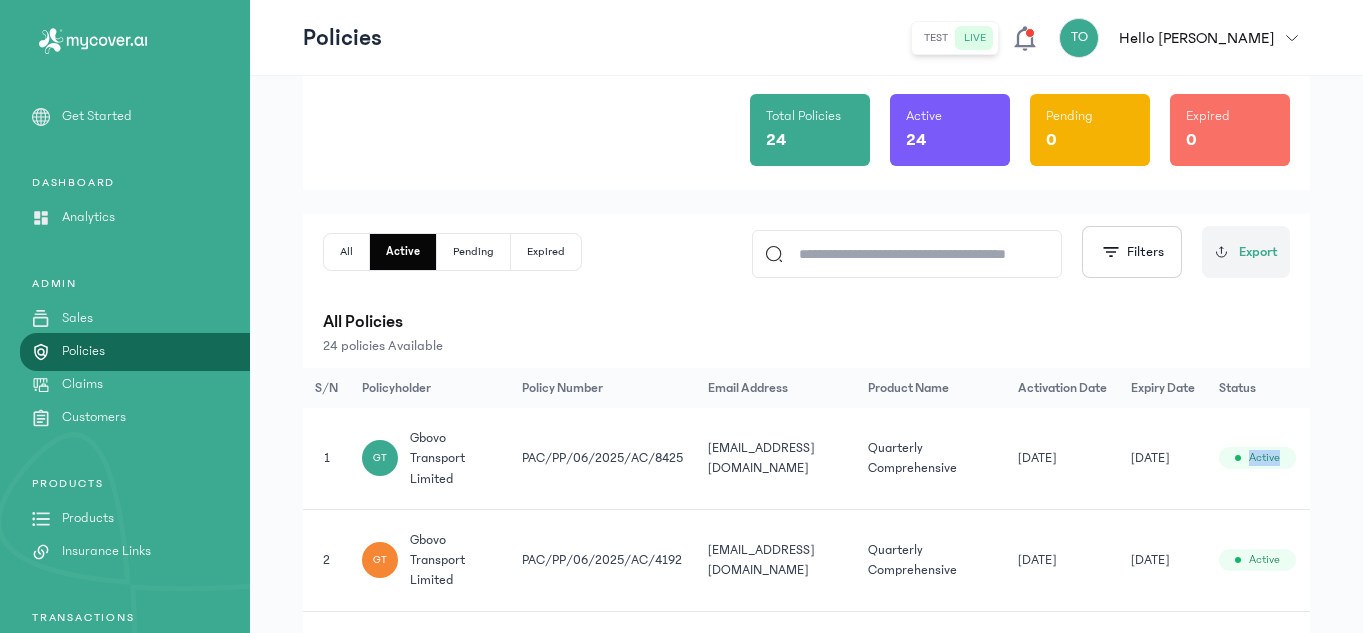 click on "Active" at bounding box center [1264, 458] 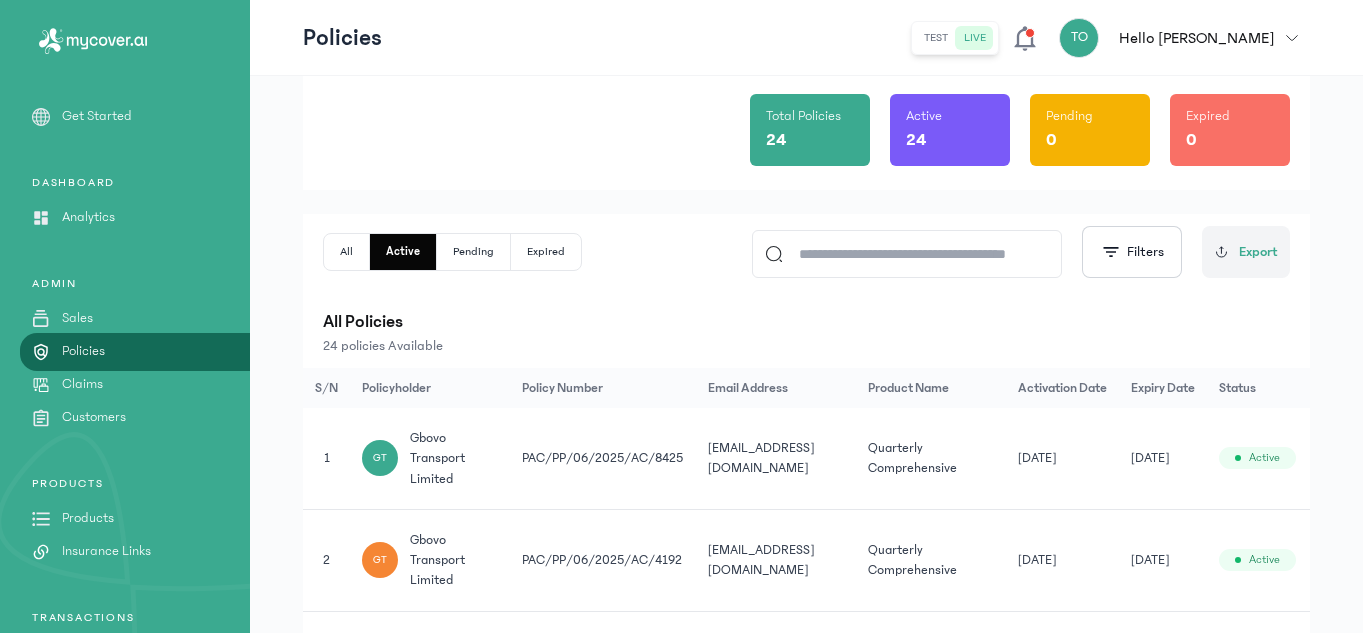 click on "gbovo transport limited" at bounding box center [454, 458] 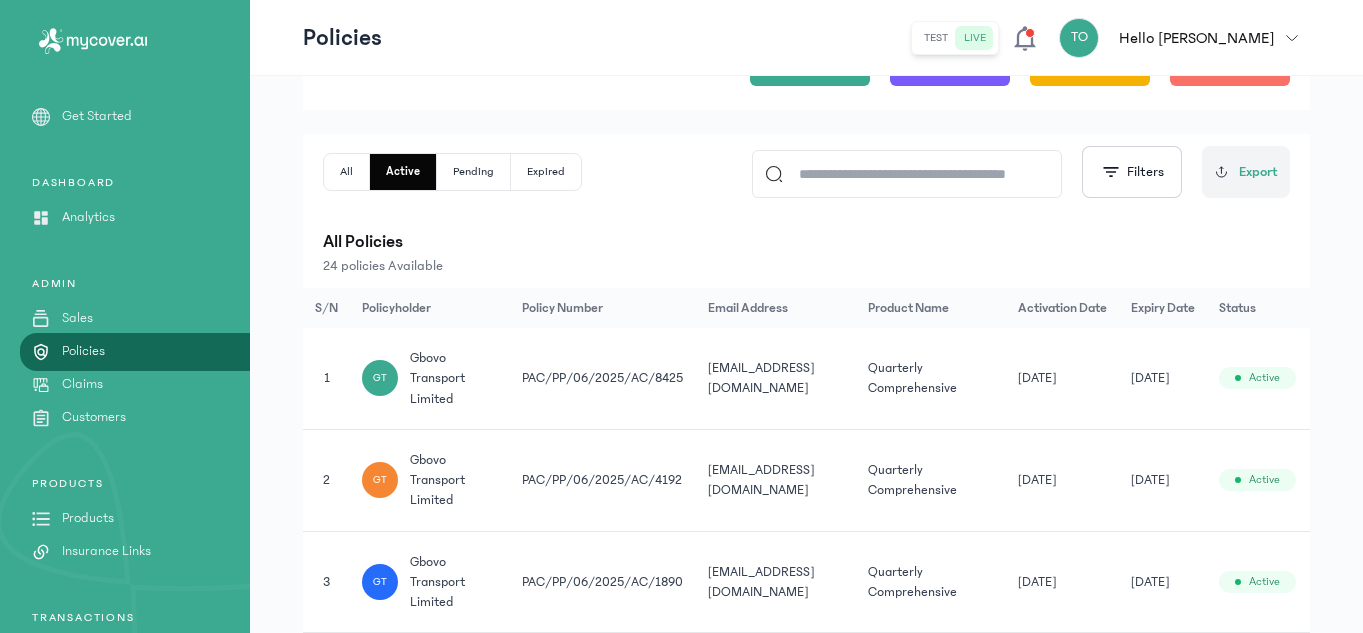 scroll, scrollTop: 197, scrollLeft: 0, axis: vertical 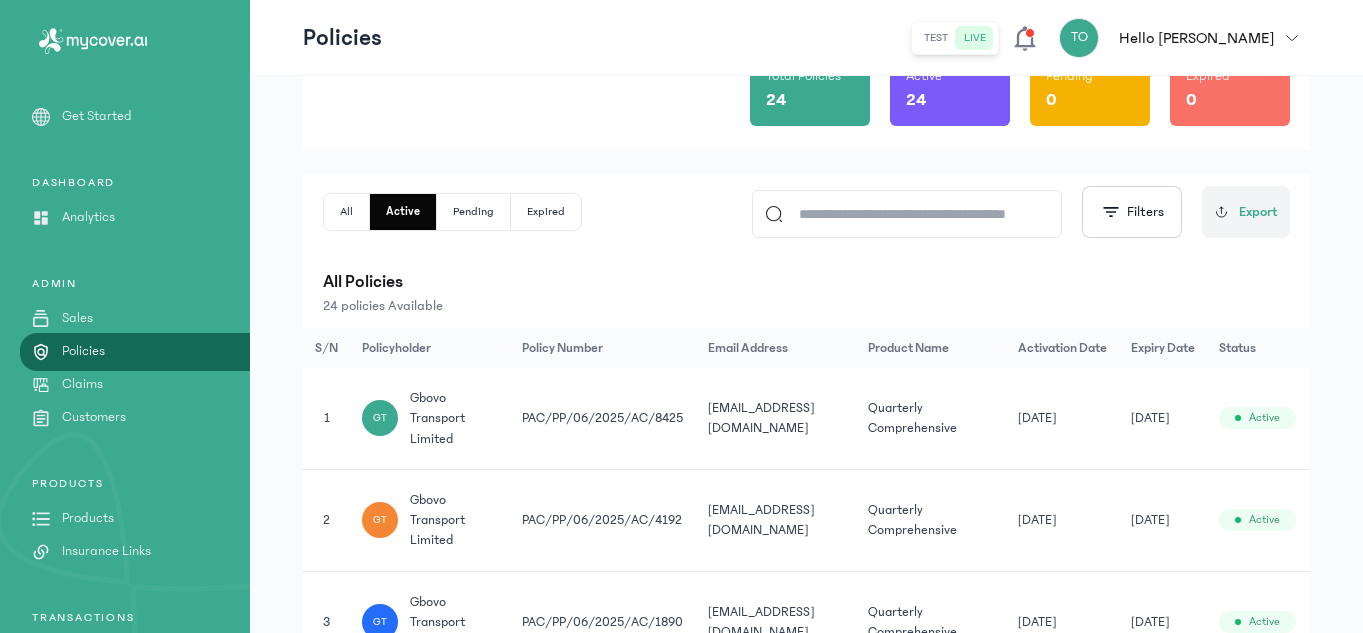 click on "Active" 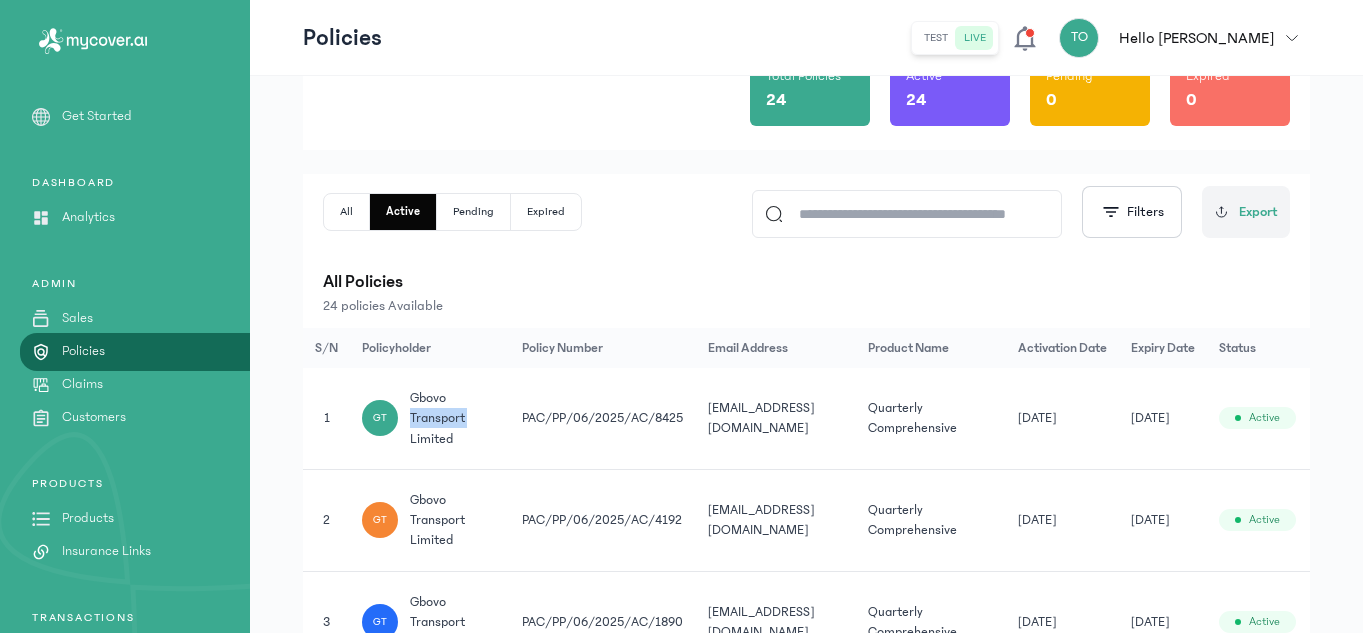 click on "GT gbovo transport limited" 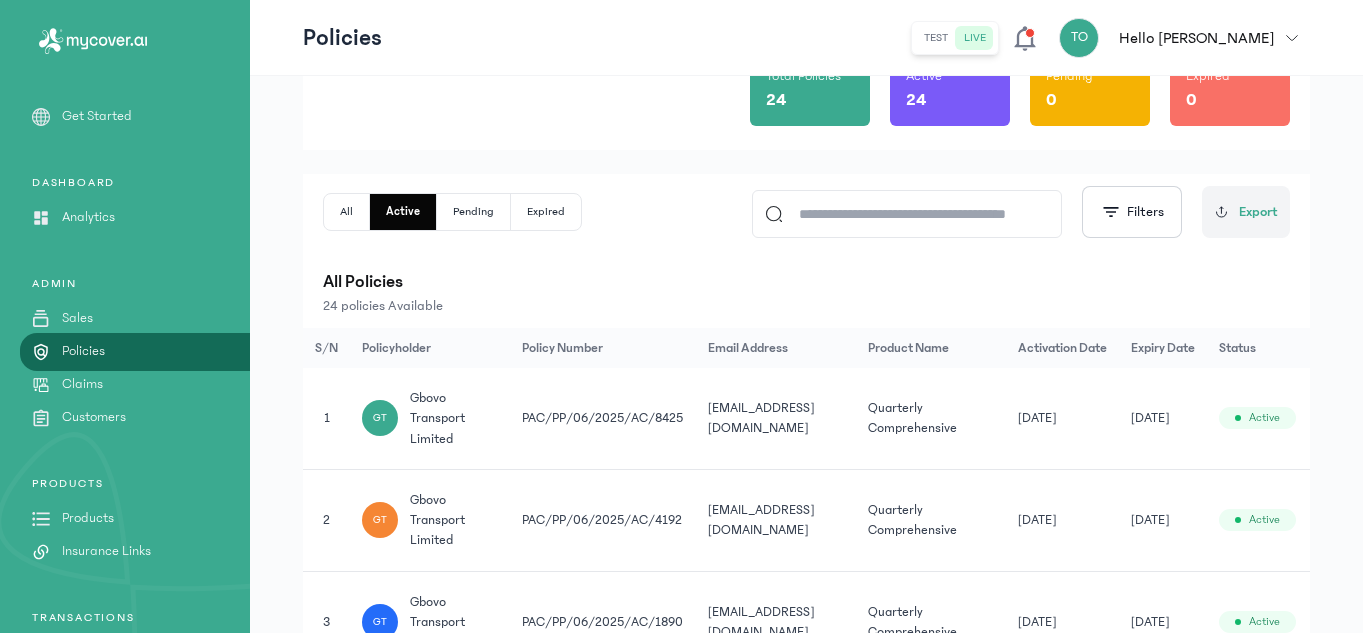 click on "PAC/PP/06/2025/AC/8425" 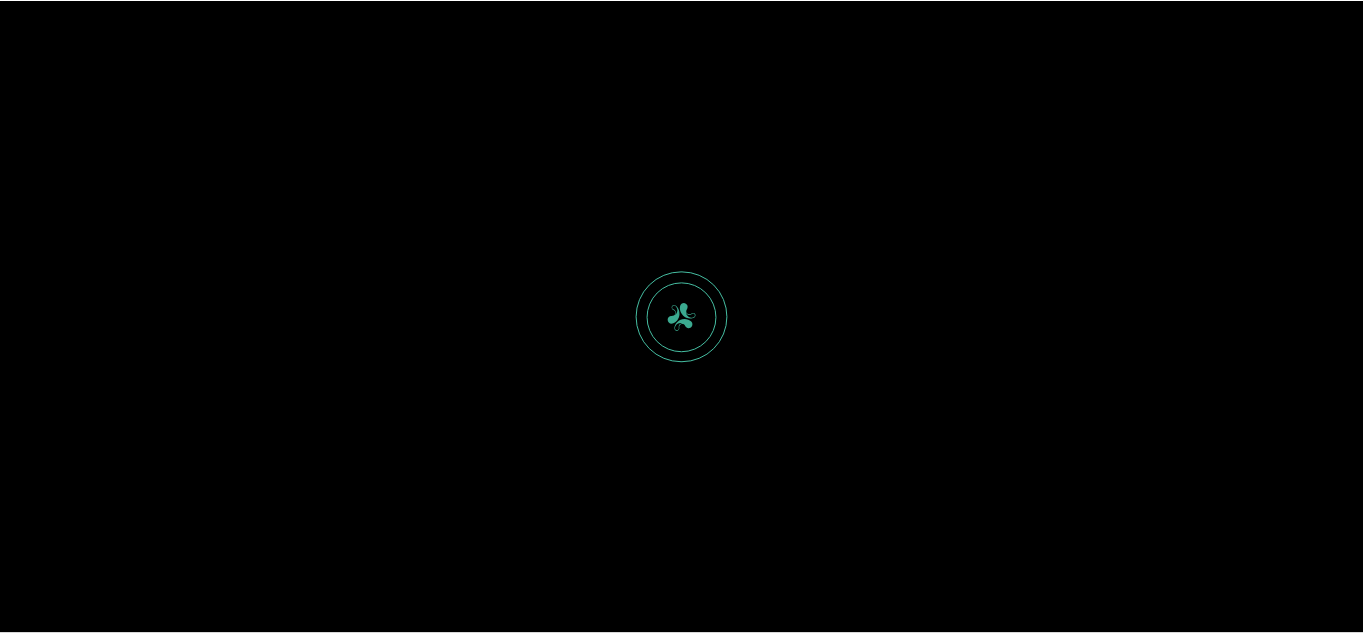 scroll, scrollTop: 0, scrollLeft: 0, axis: both 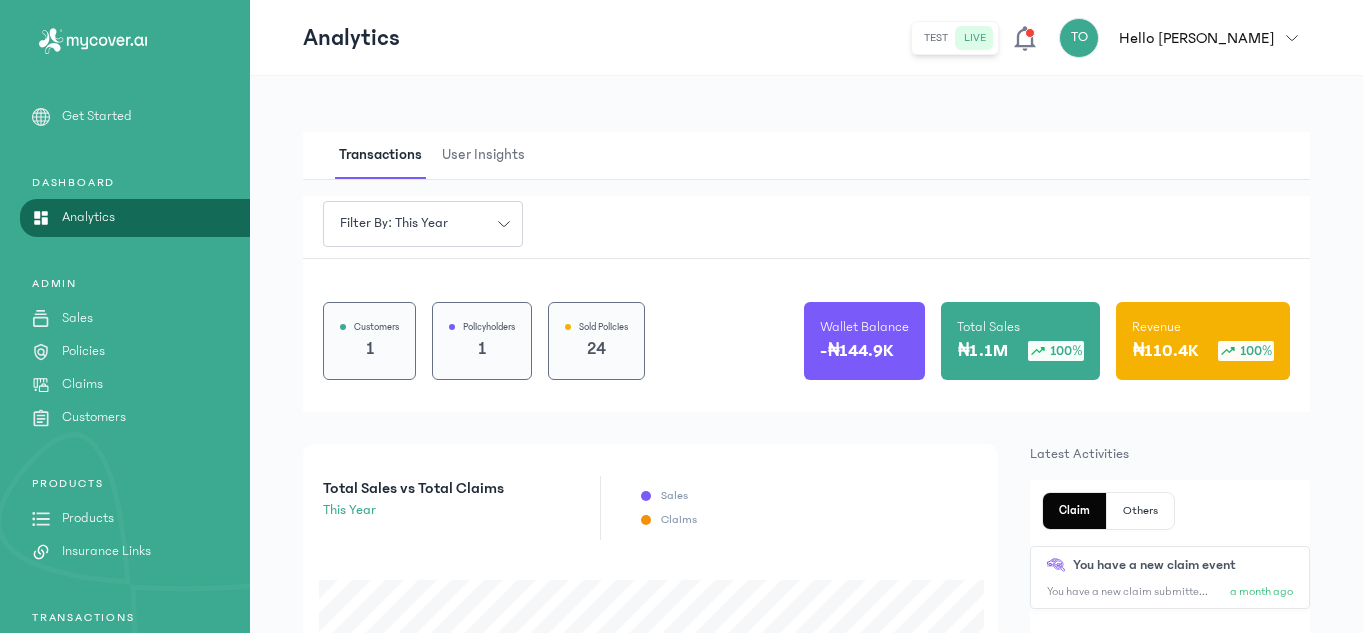 click on "Policies" at bounding box center (83, 351) 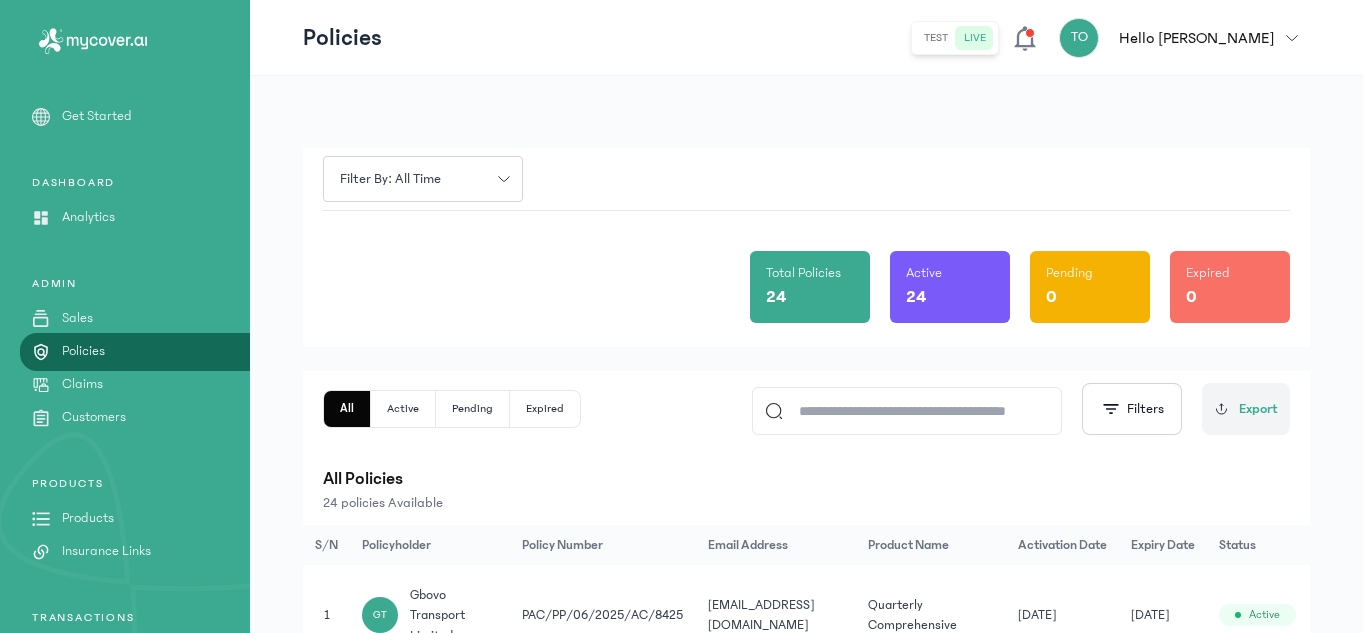 click on "Total Policies 24 Active 24 Pending 0 Expired 0" 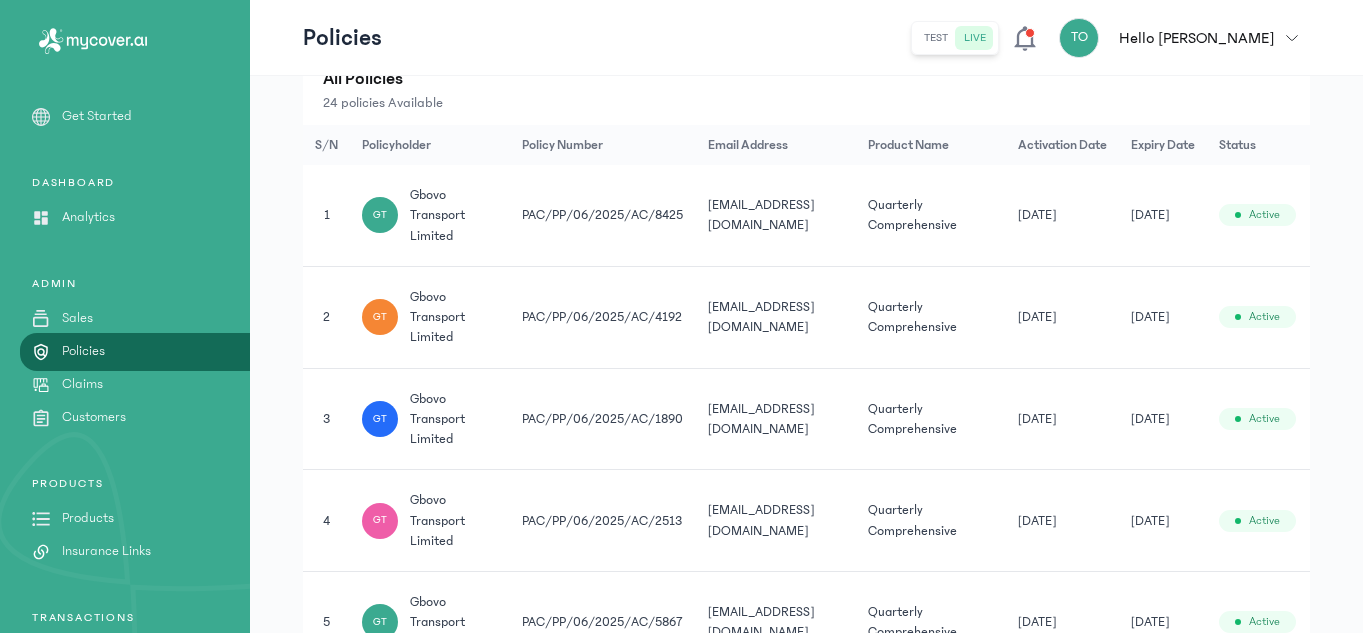 scroll, scrollTop: 360, scrollLeft: 0, axis: vertical 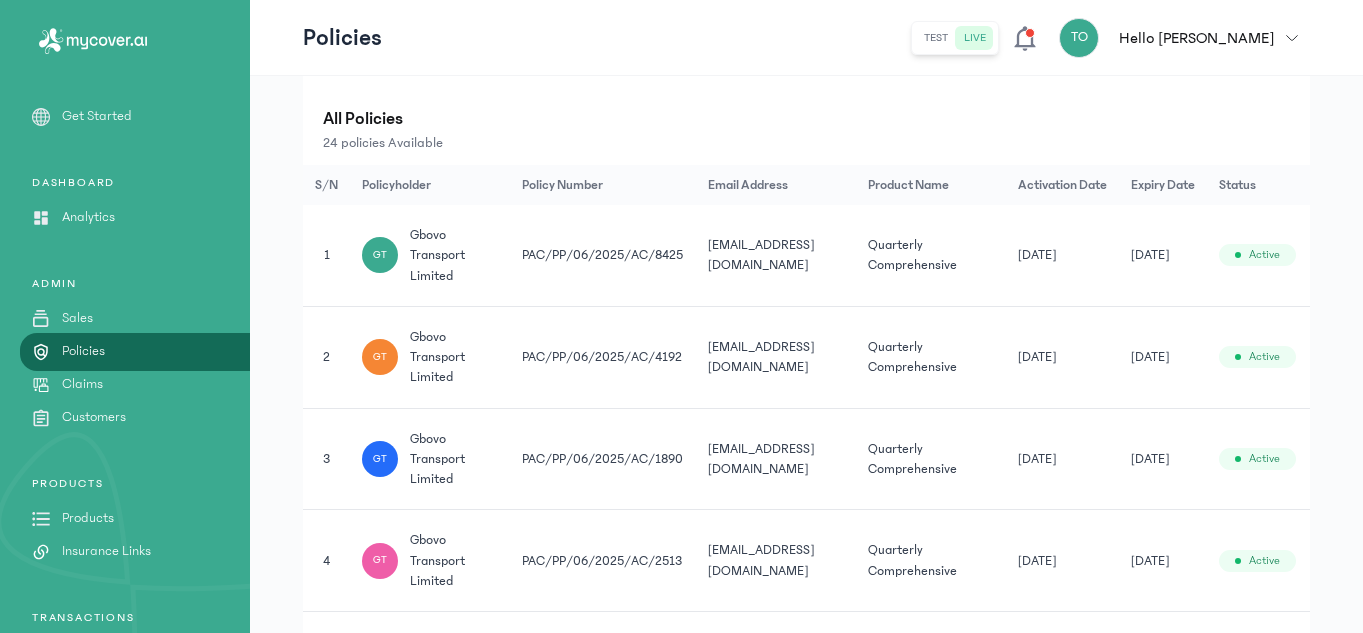 click on "Quarterly Comprehensive" 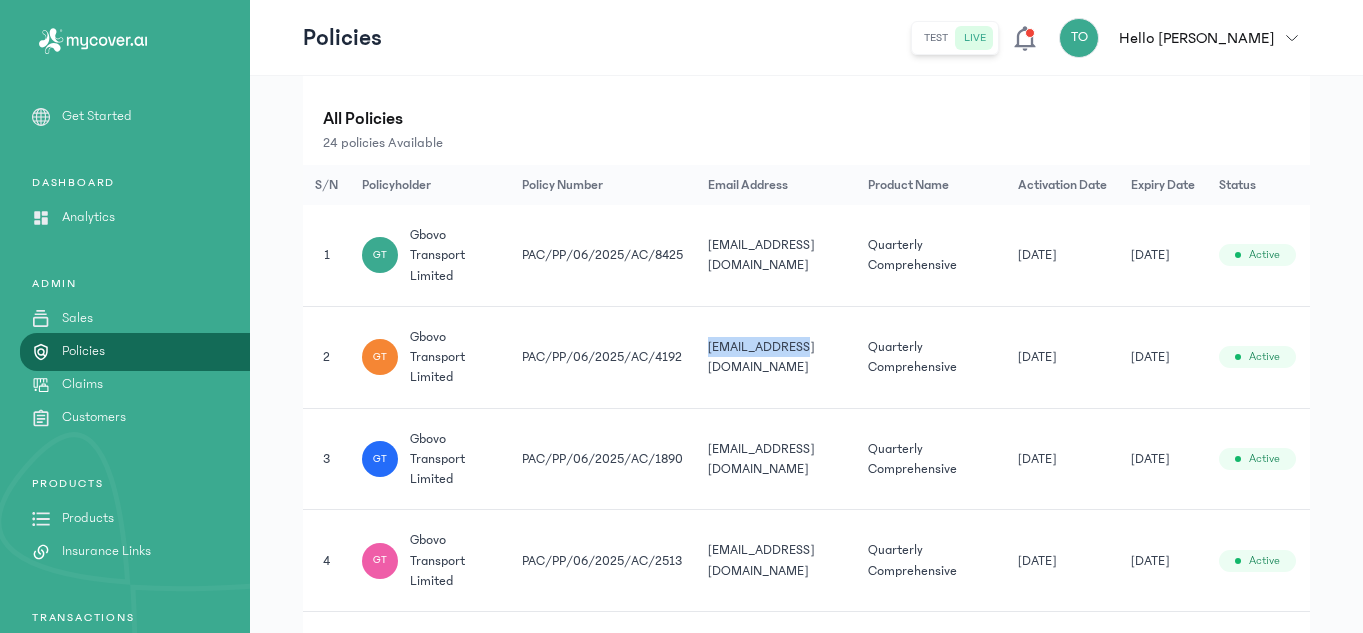 click on "[EMAIL_ADDRESS][DOMAIN_NAME]" 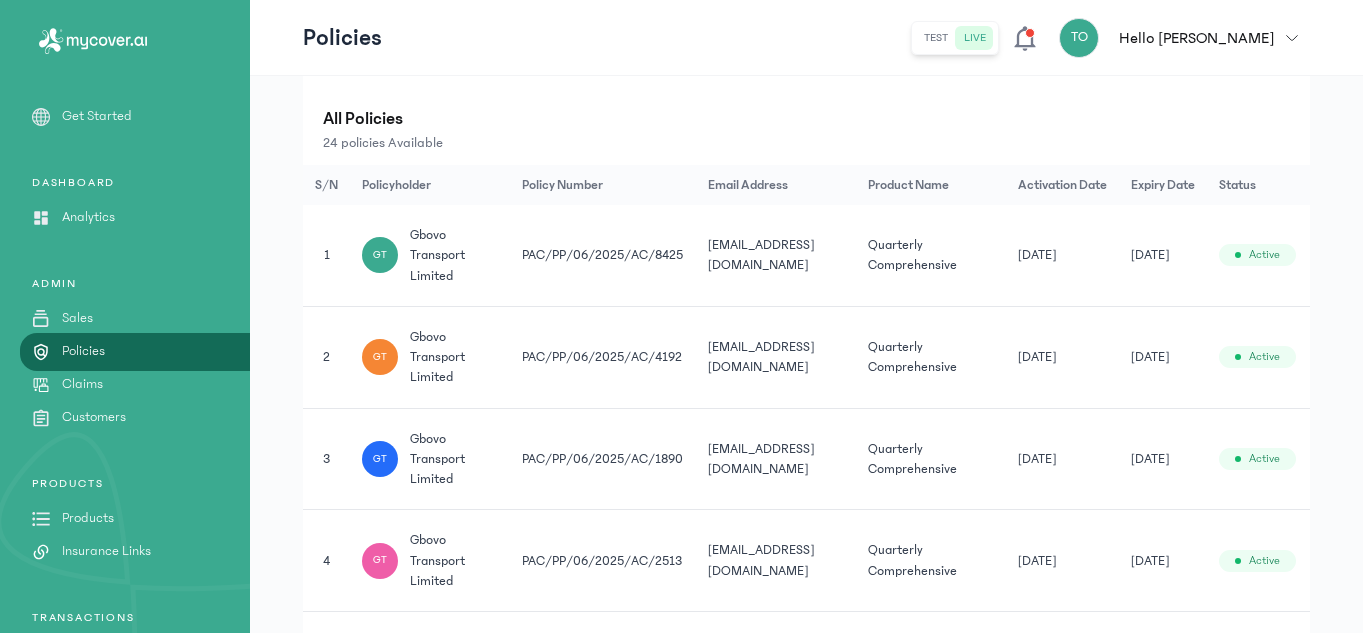 click on "Quarterly Comprehensive" 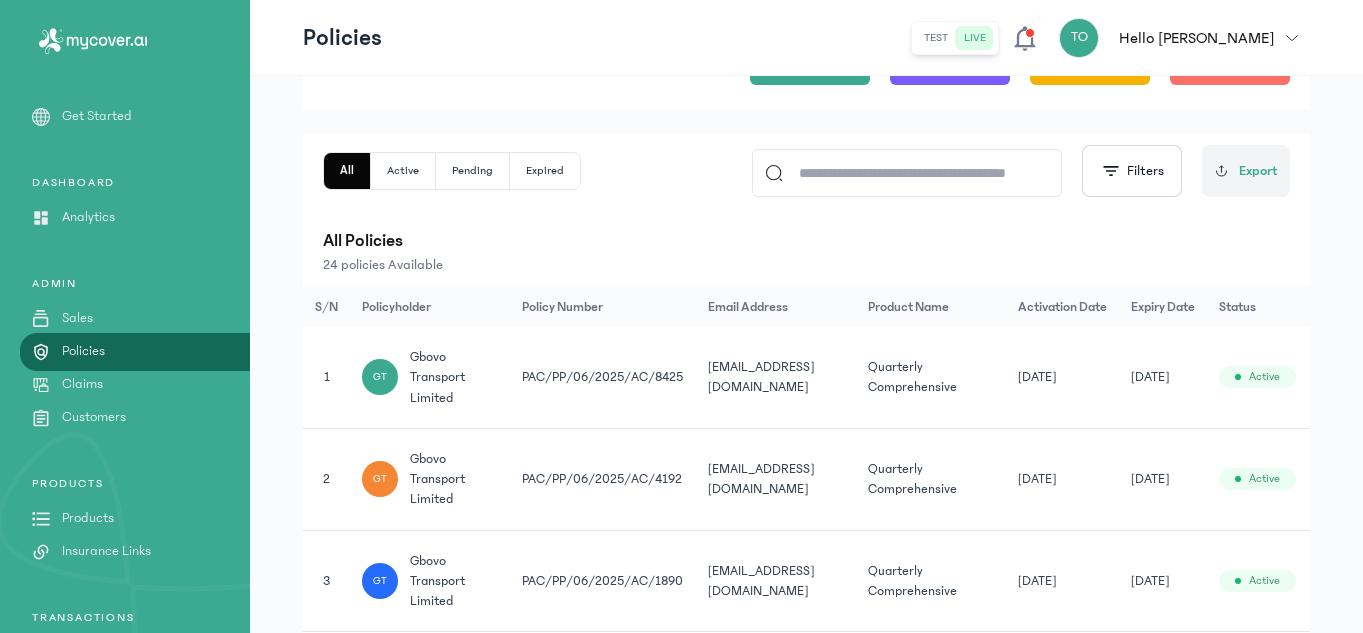 scroll, scrollTop: 240, scrollLeft: 0, axis: vertical 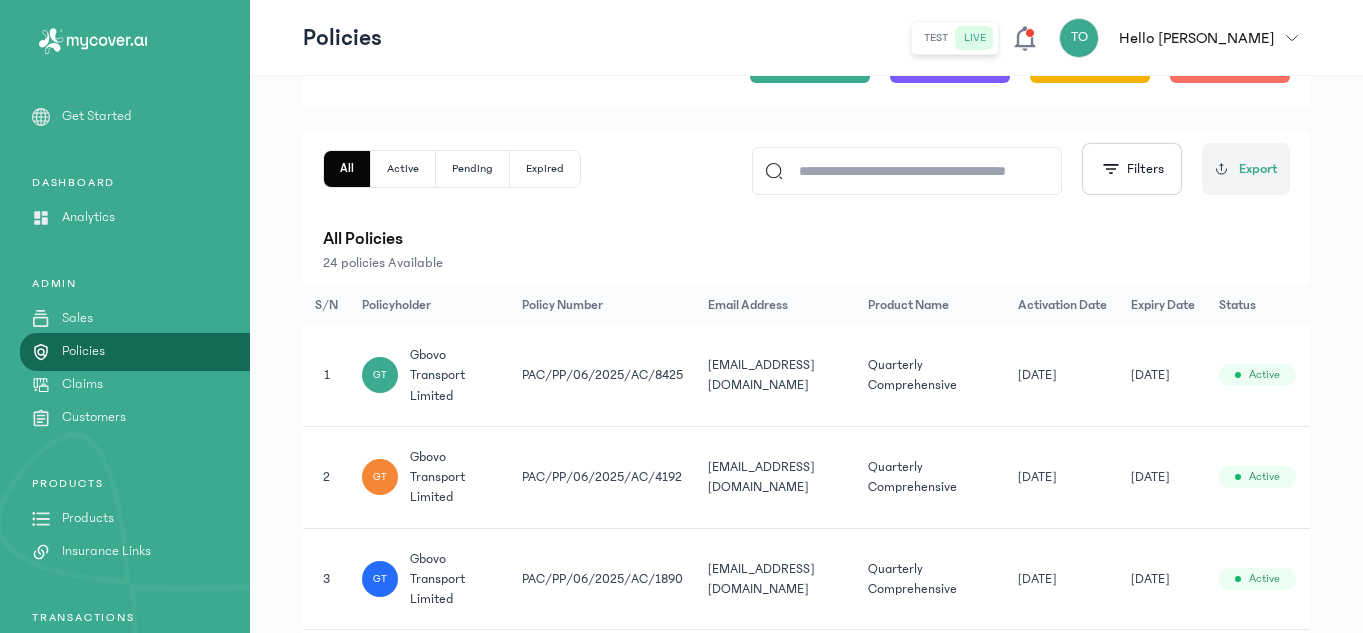 click on "All Policies" at bounding box center (806, 239) 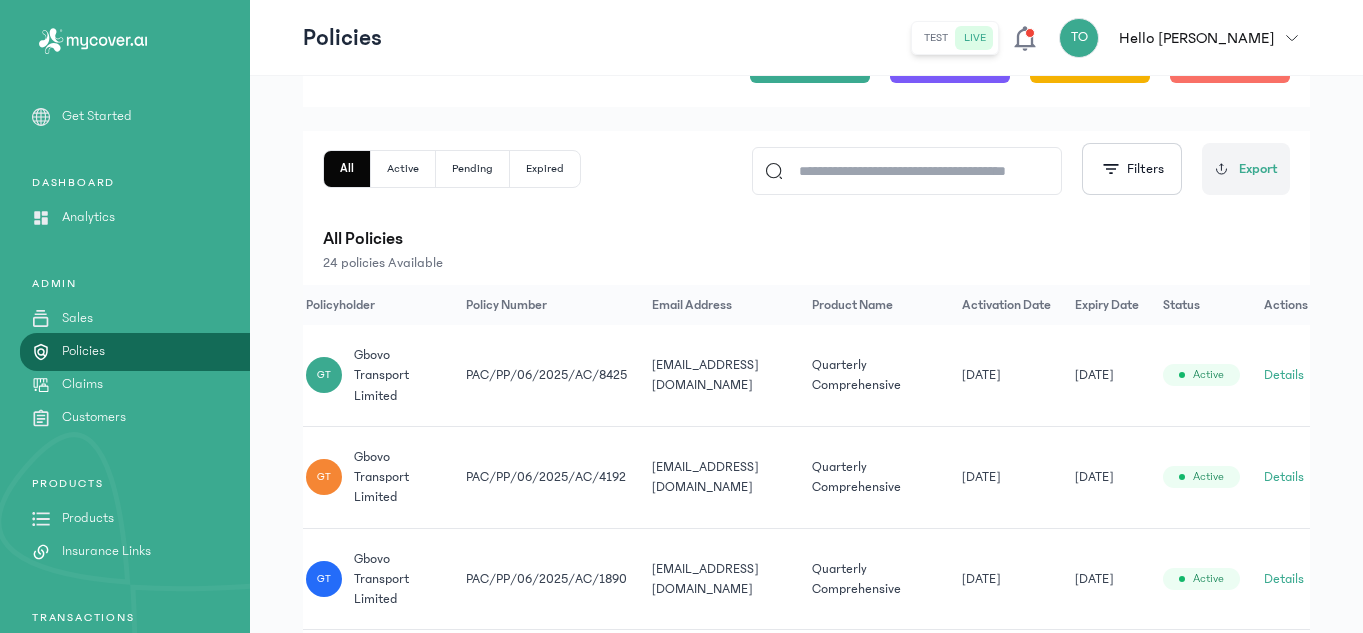scroll, scrollTop: 0, scrollLeft: 63, axis: horizontal 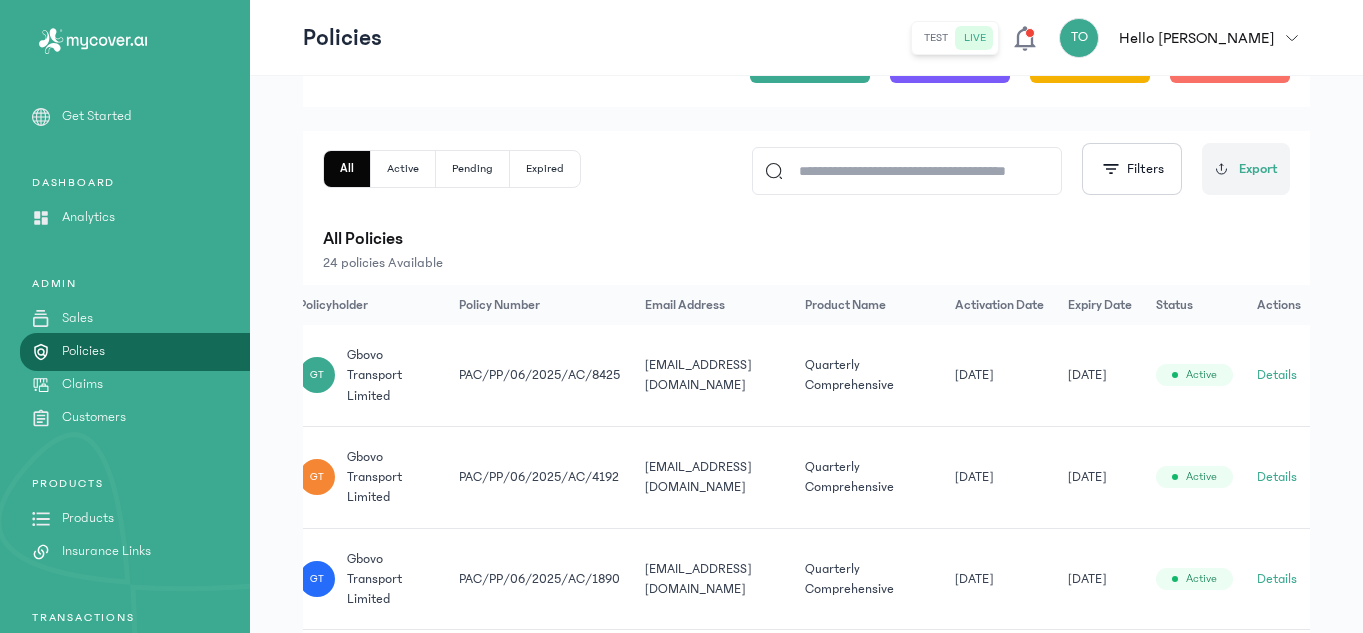 click on "Details" 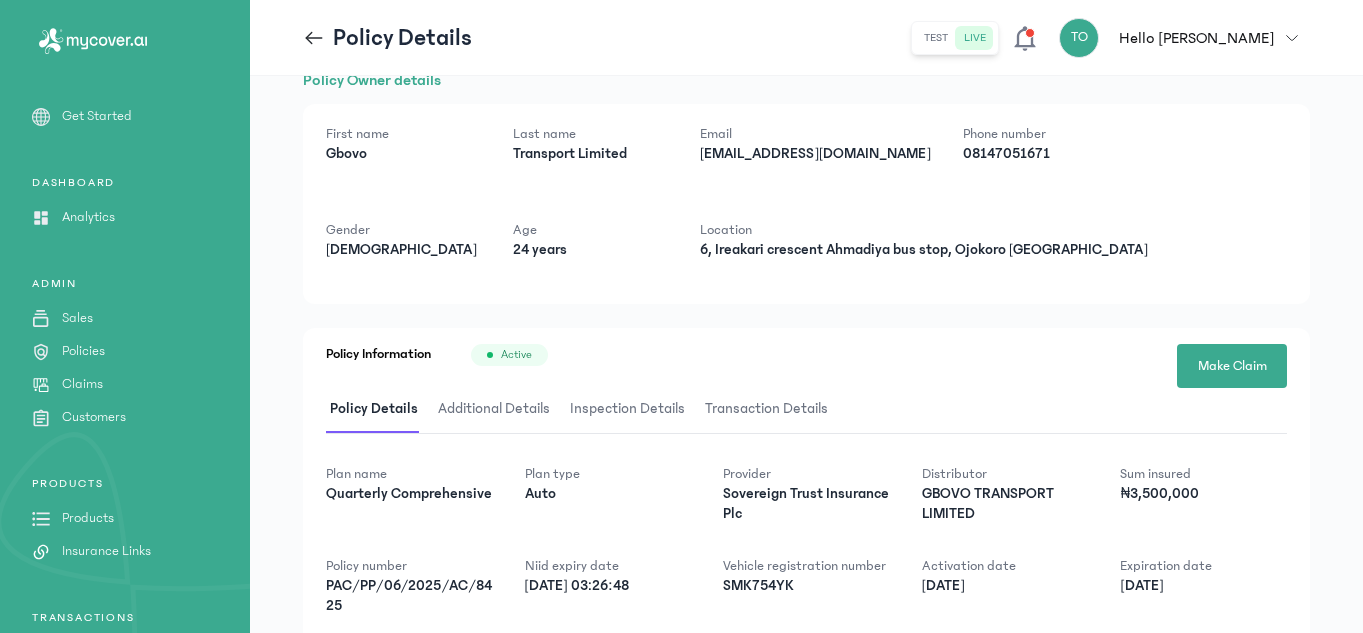 scroll, scrollTop: 0, scrollLeft: 0, axis: both 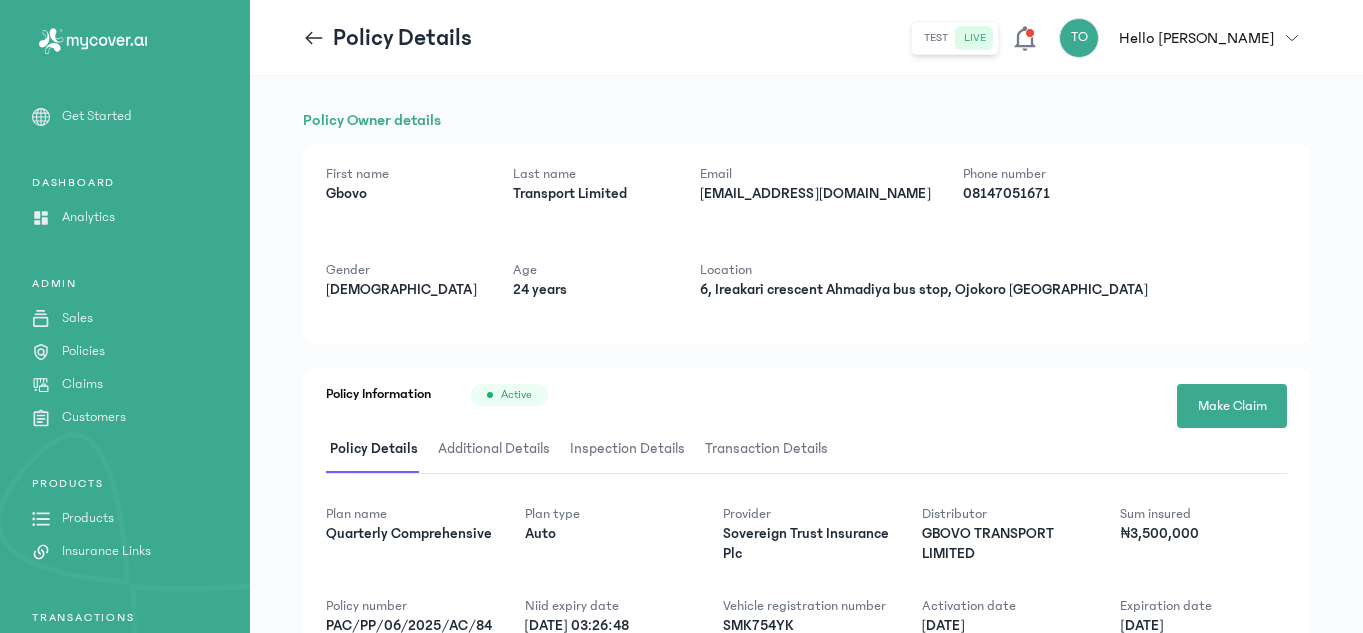 click 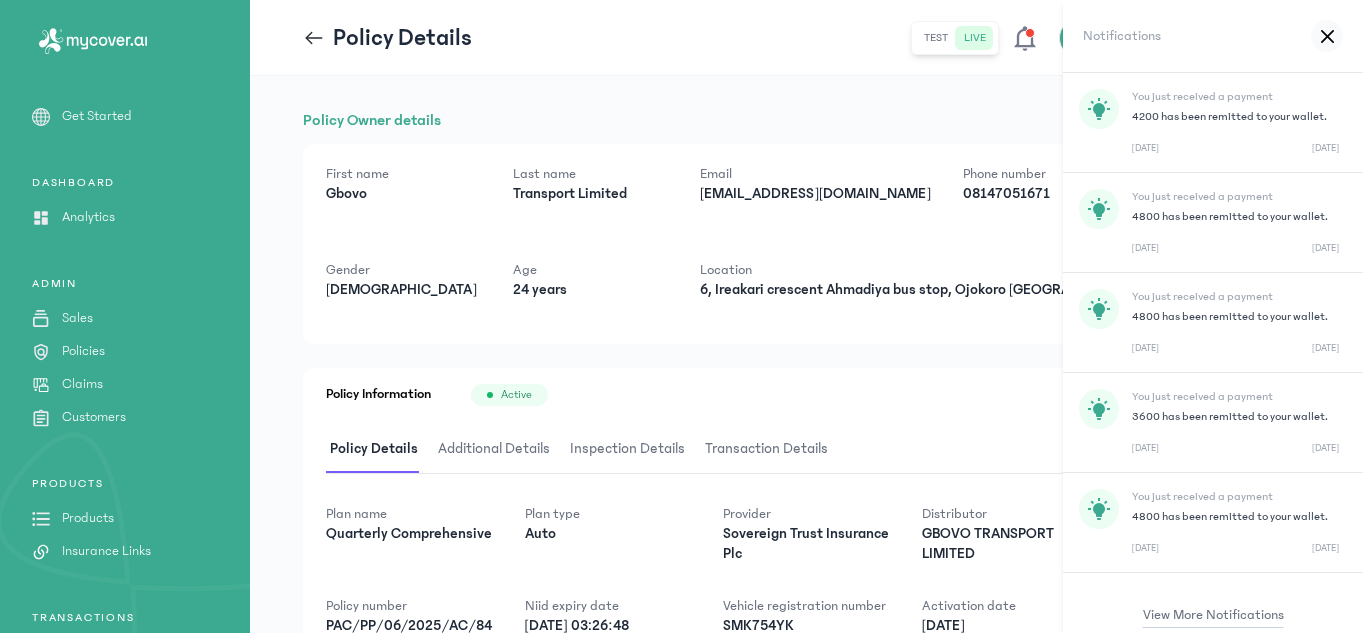 click 